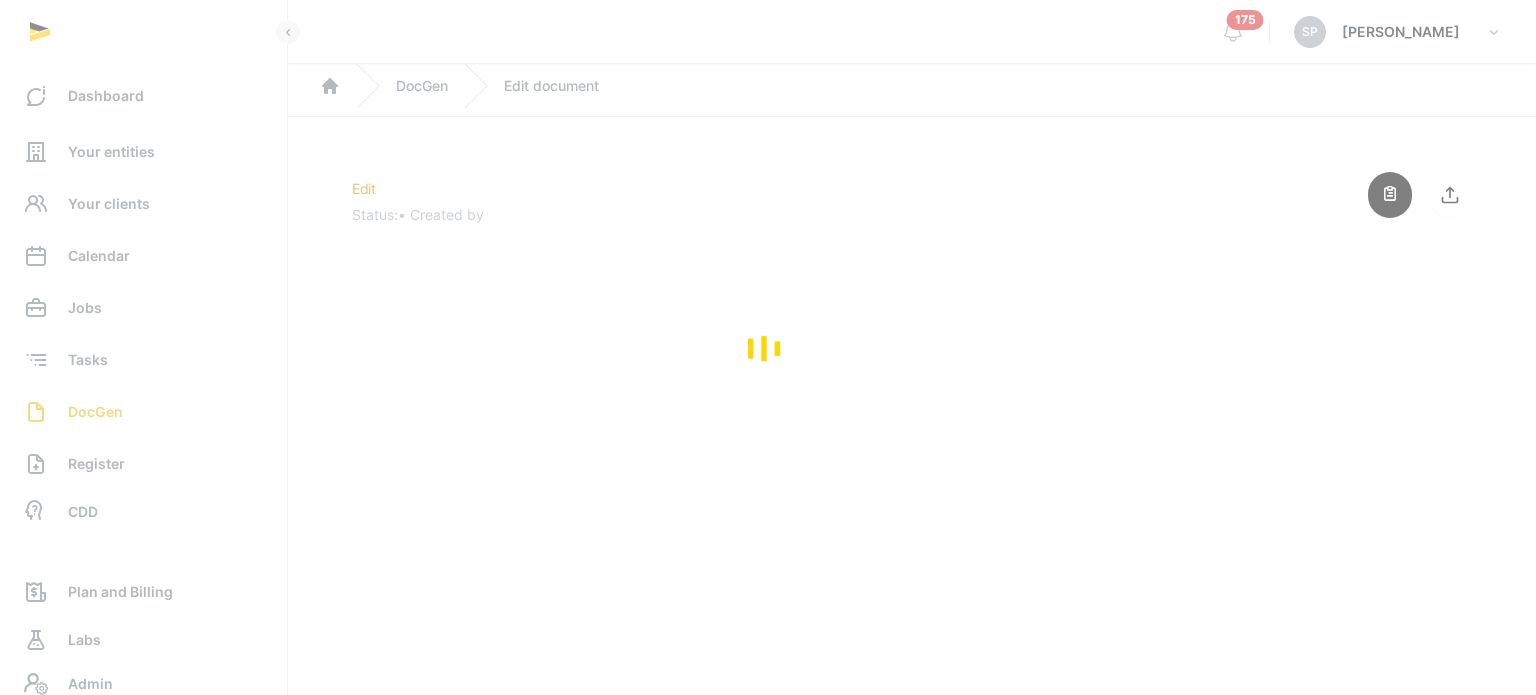 scroll, scrollTop: 0, scrollLeft: 0, axis: both 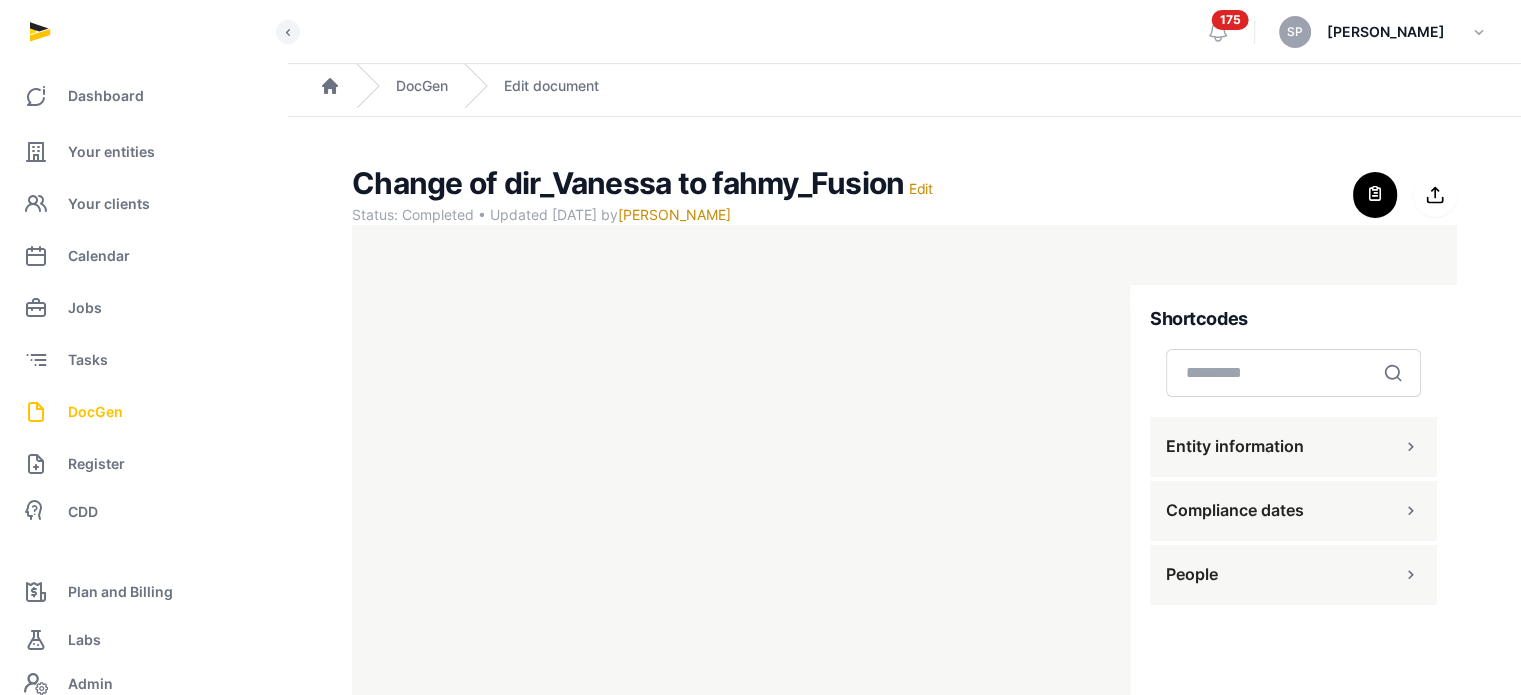 click on "DocGen" at bounding box center [143, 412] 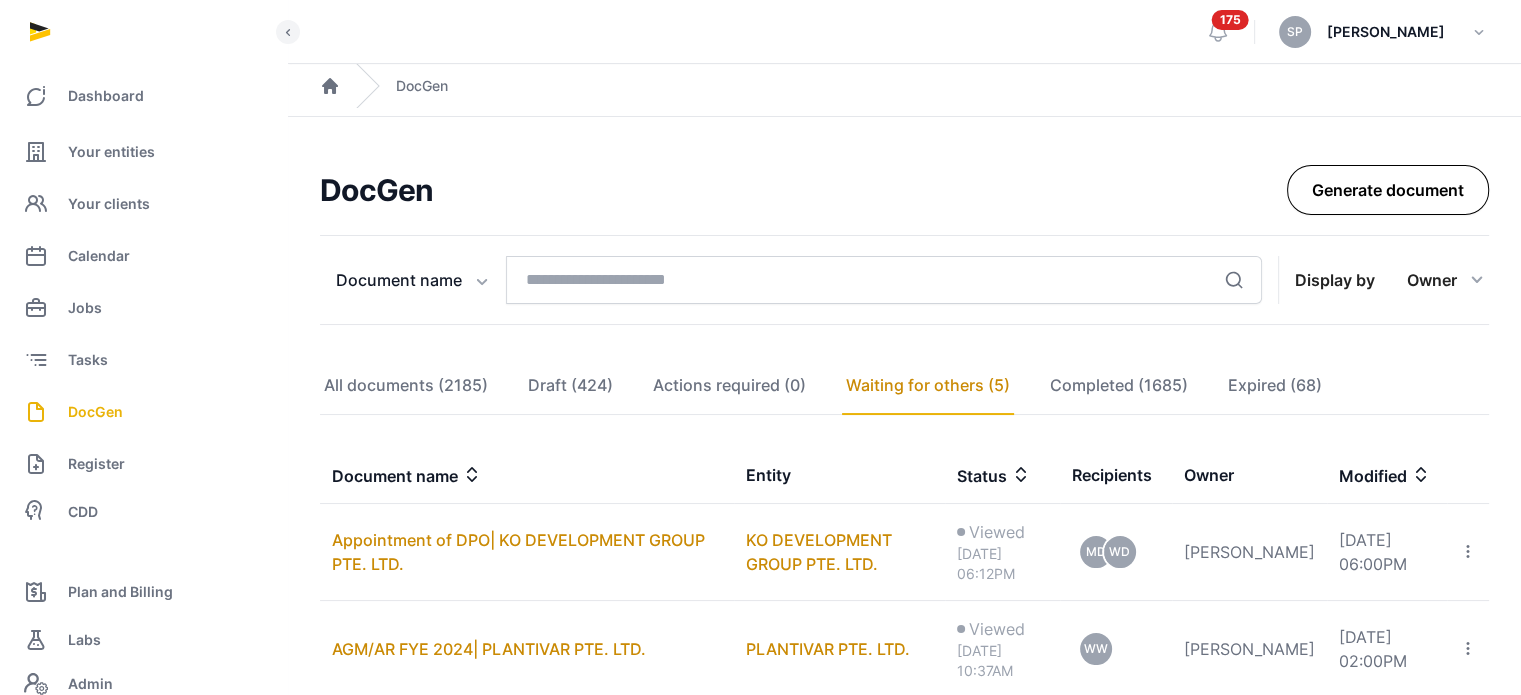 click on "Generate document" at bounding box center (1388, 190) 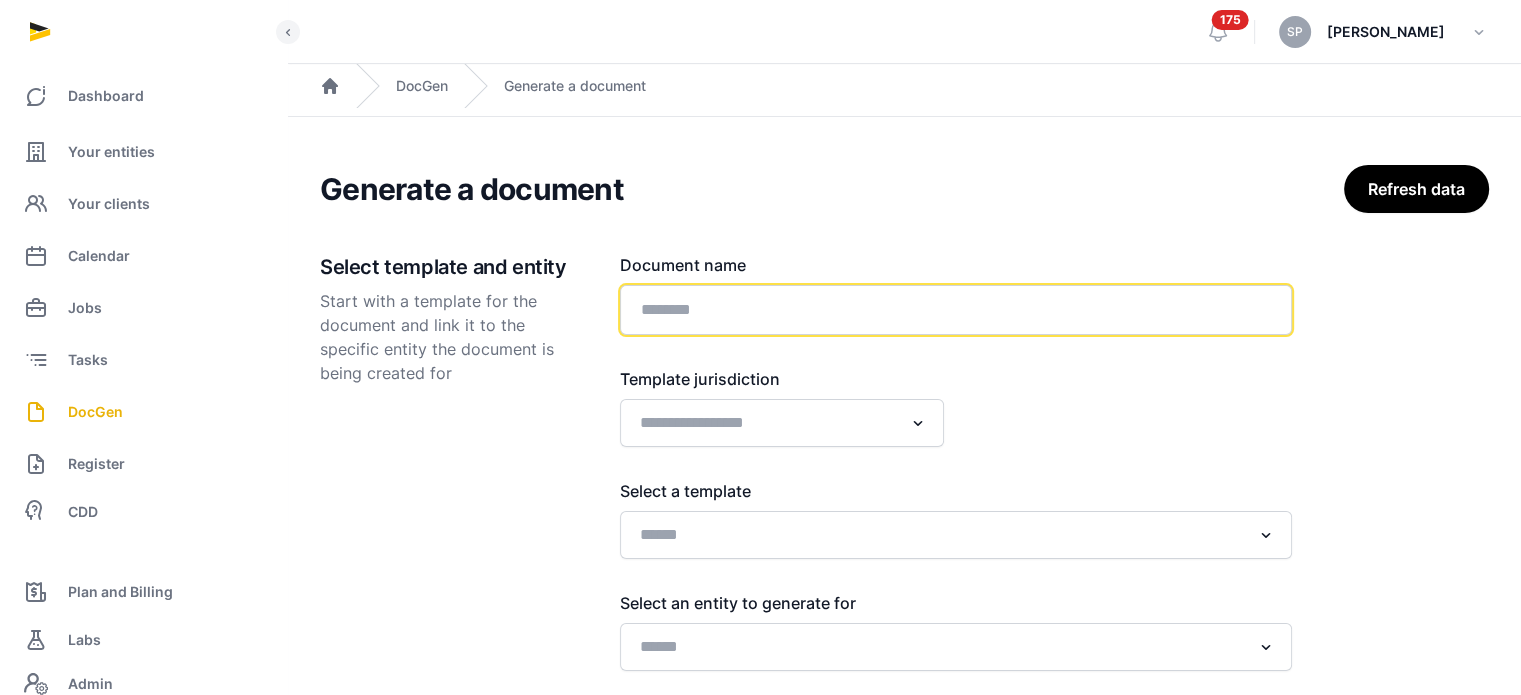 click 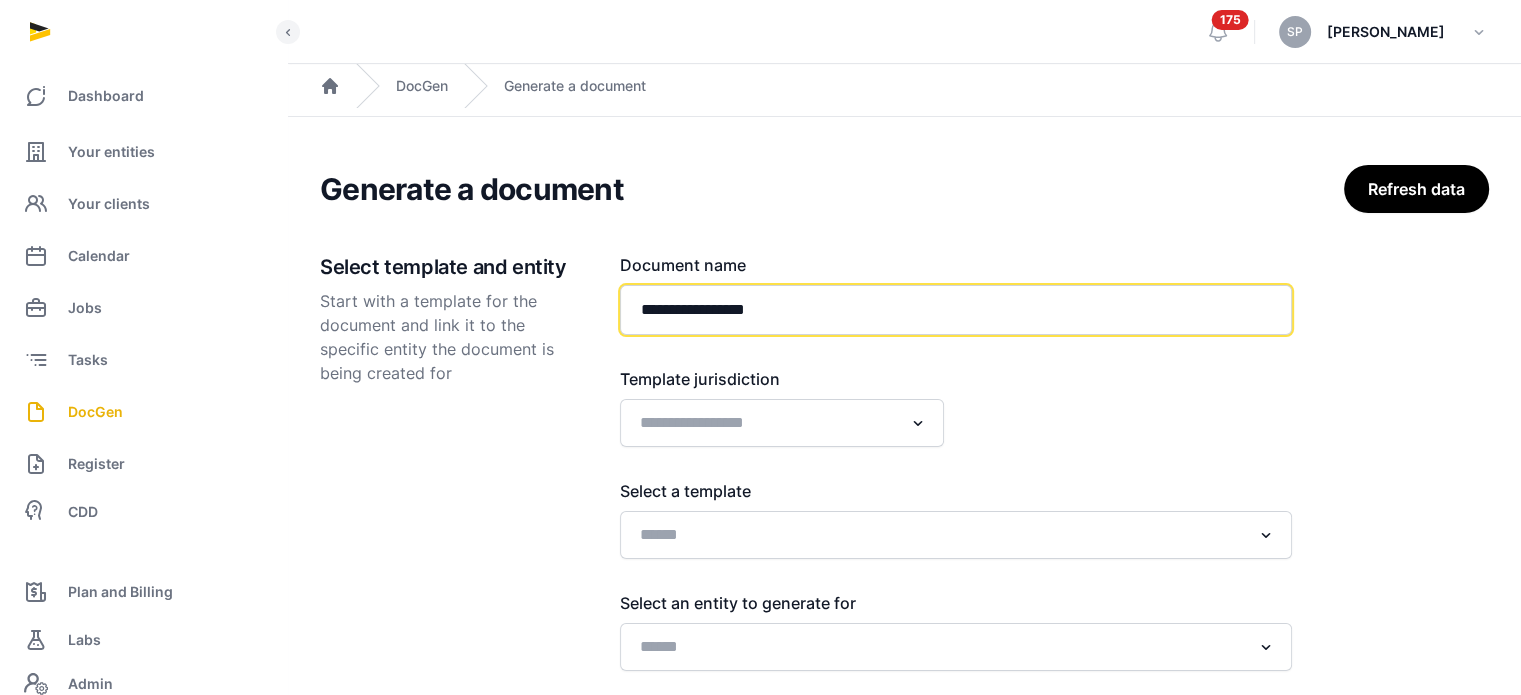 paste on "**********" 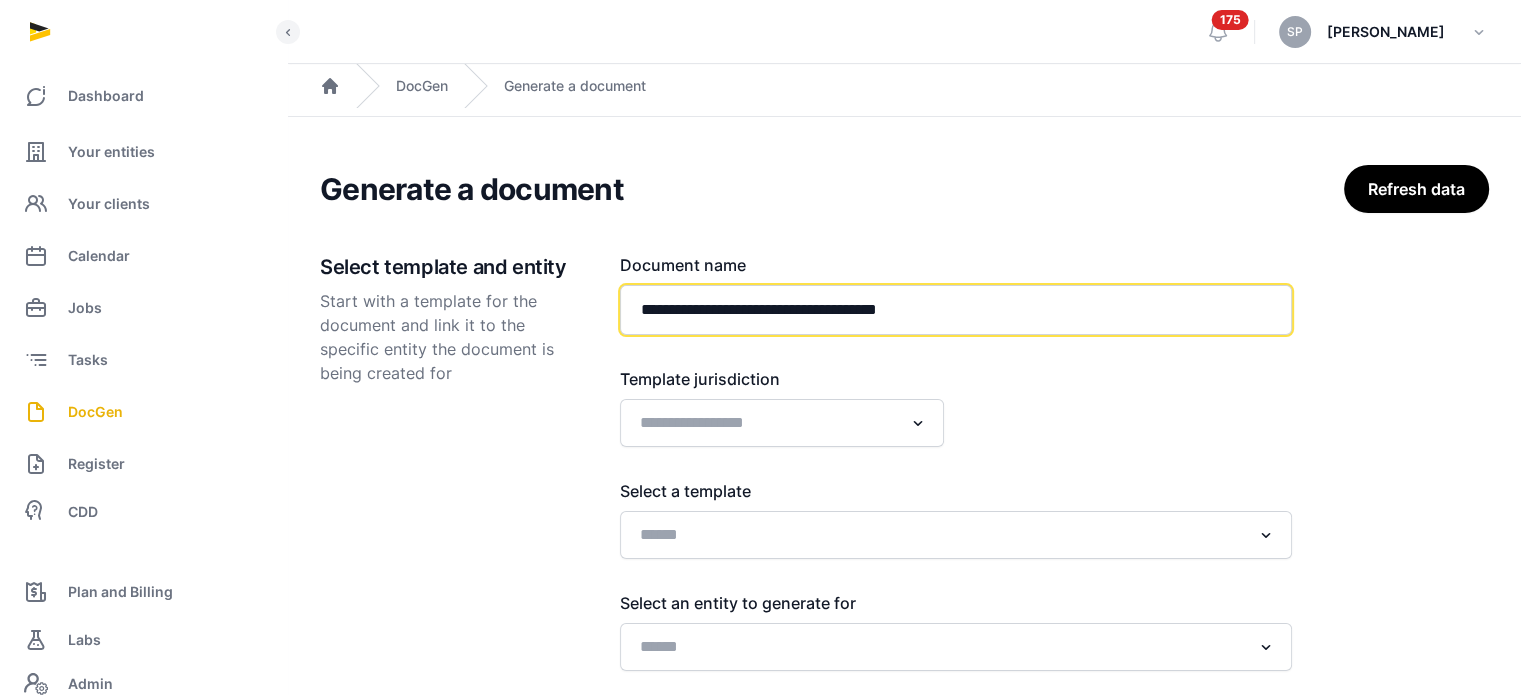 type on "**********" 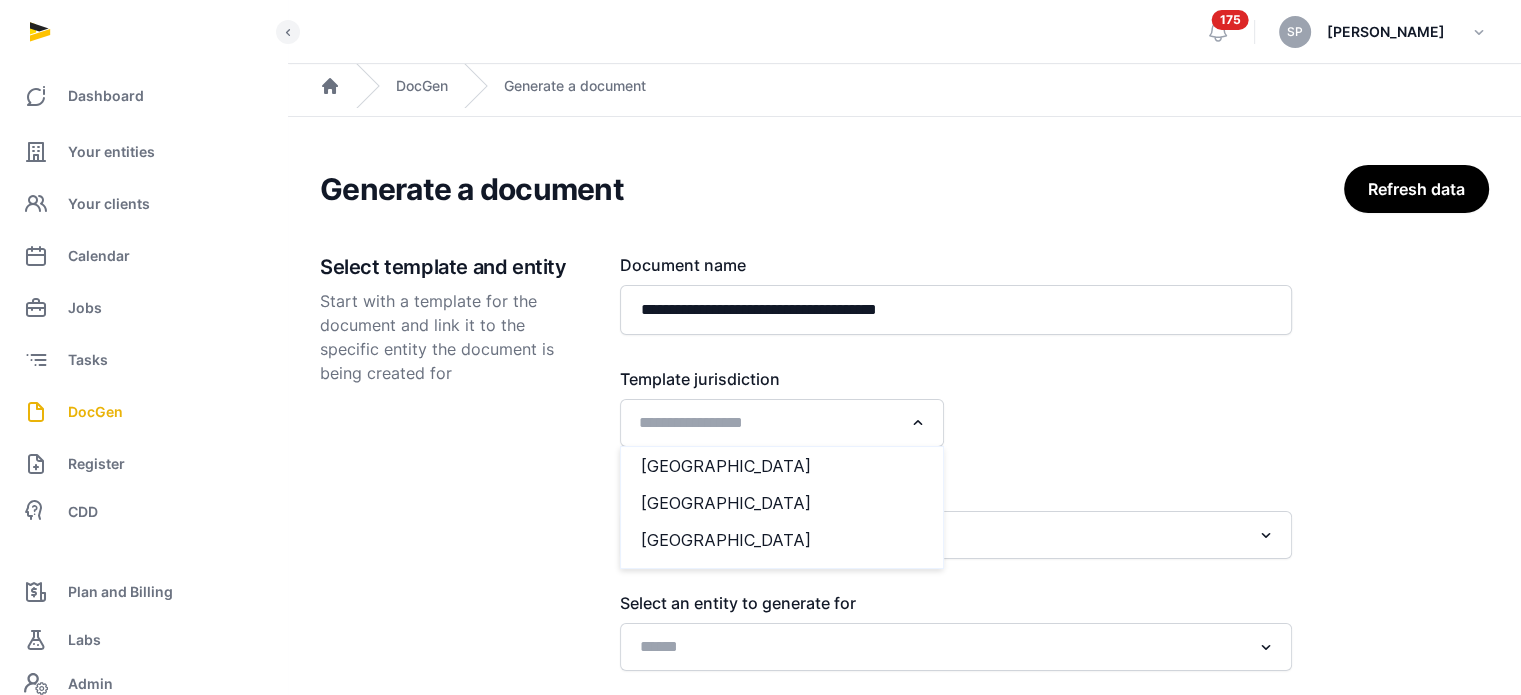 click 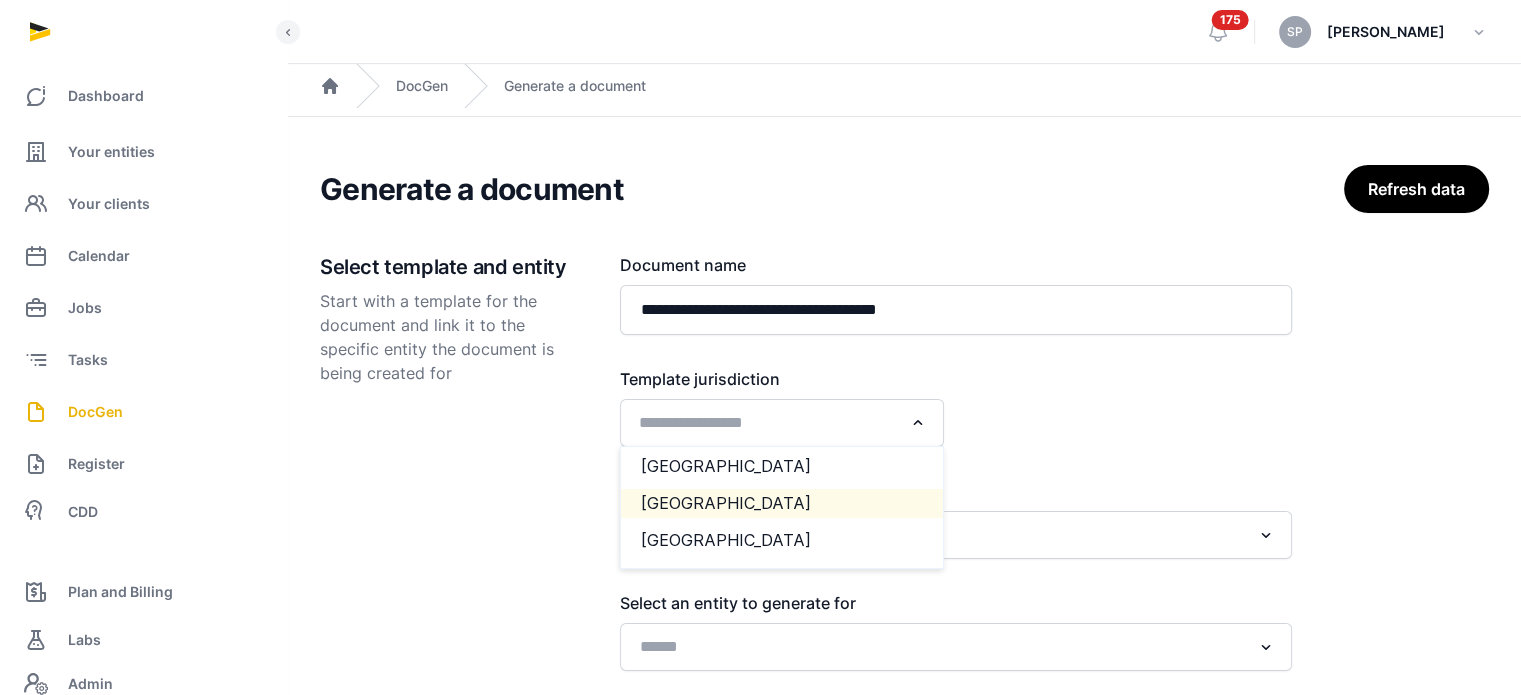 click on "[GEOGRAPHIC_DATA]" 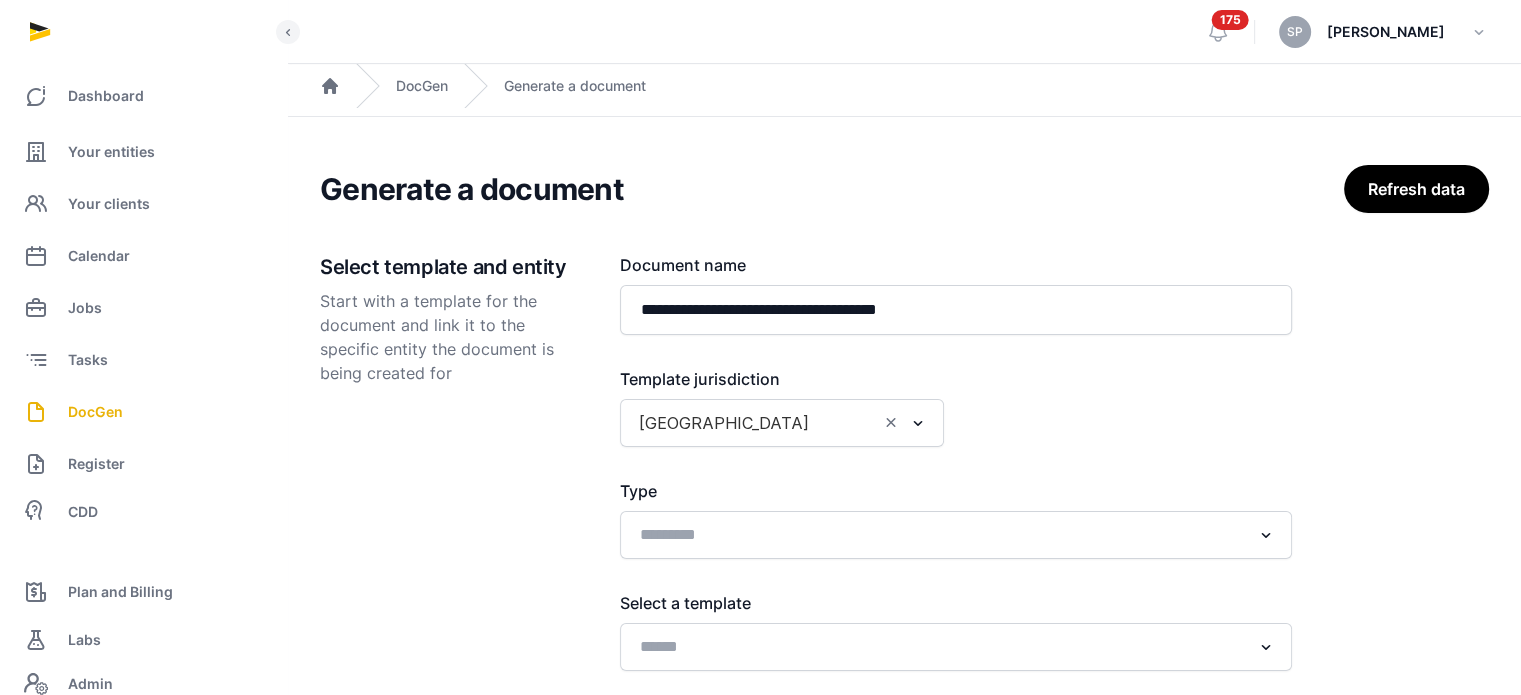 scroll, scrollTop: 249, scrollLeft: 0, axis: vertical 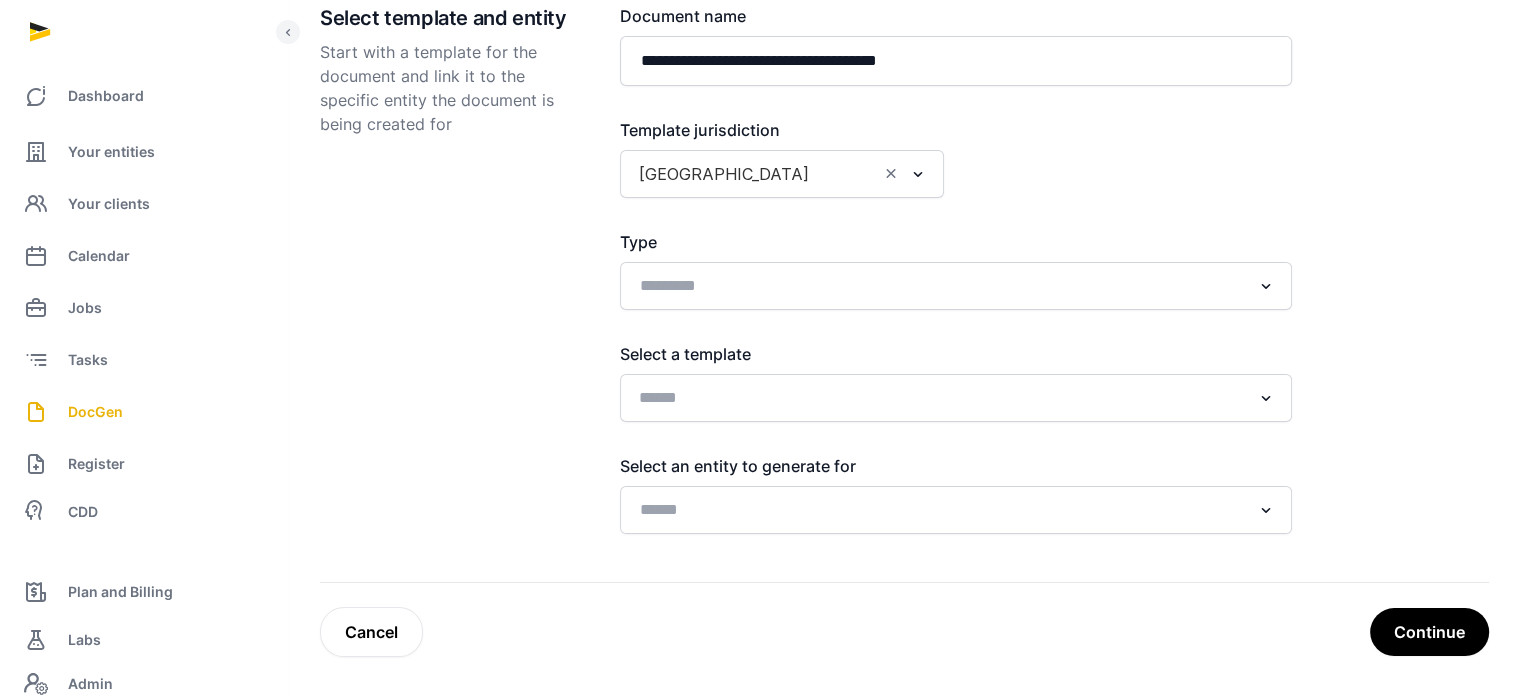 click 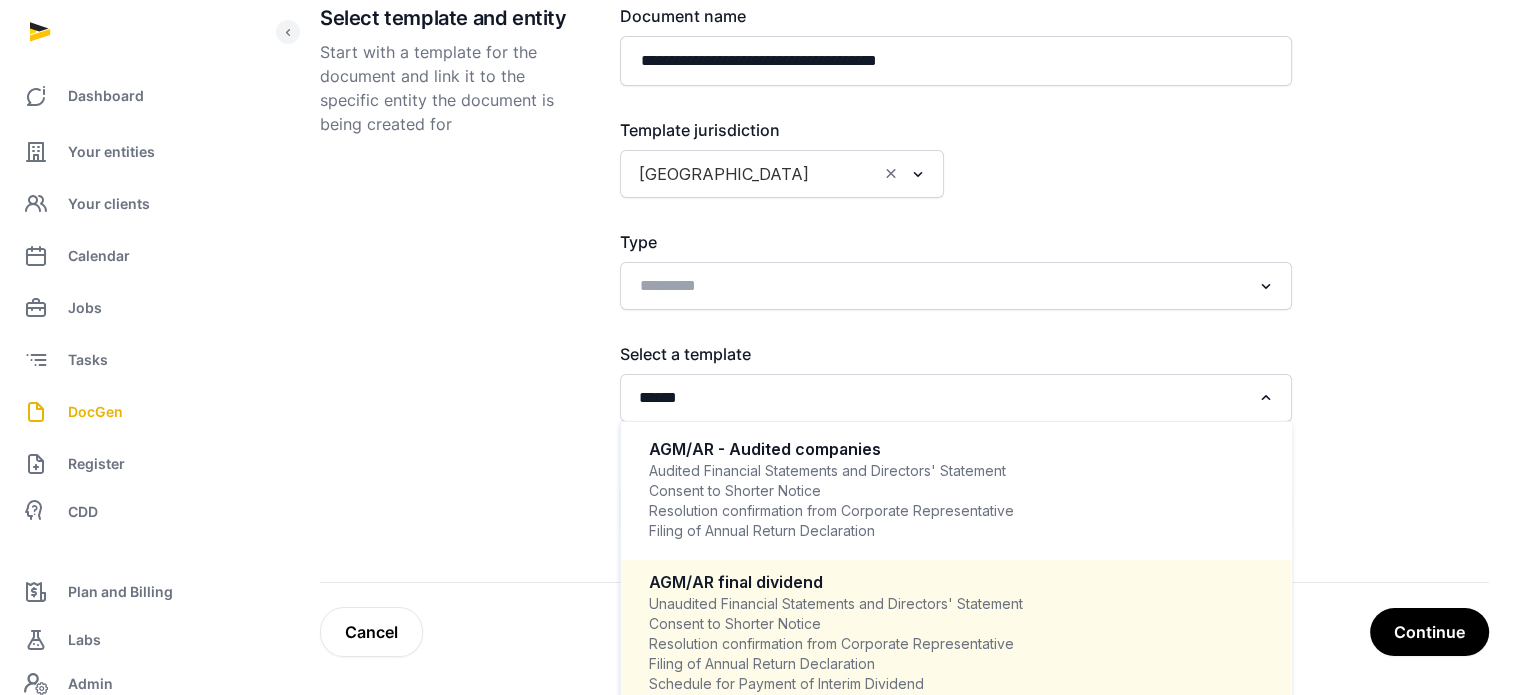 click on "AGM/AR final dividend" at bounding box center [956, 582] 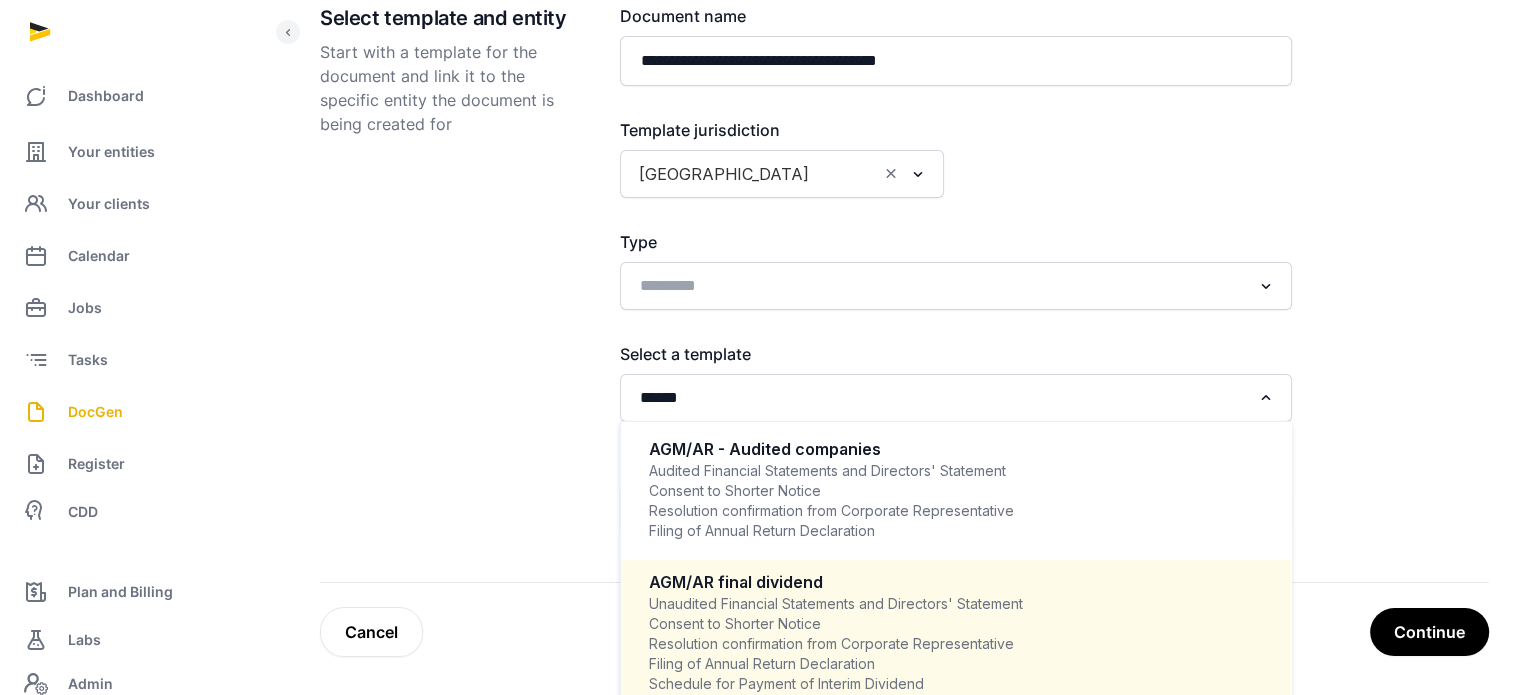 type 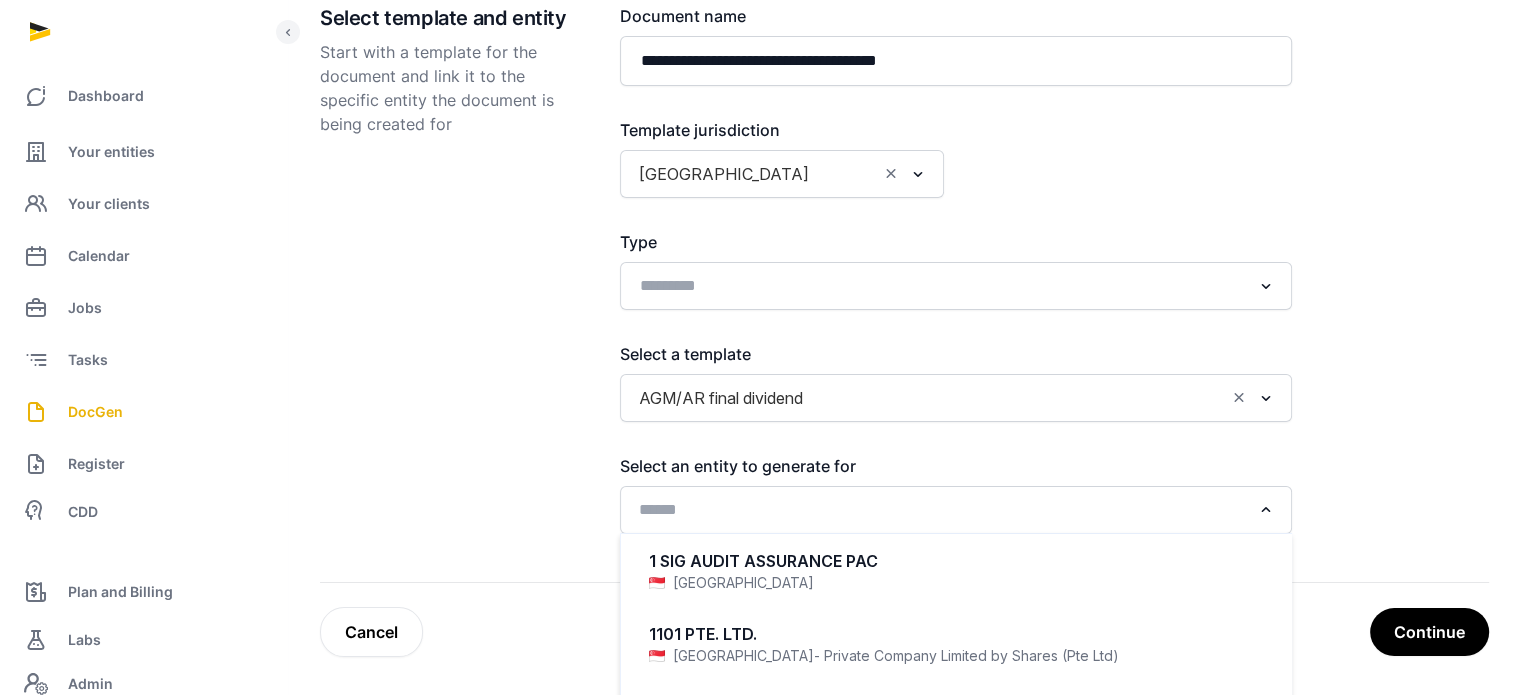 click 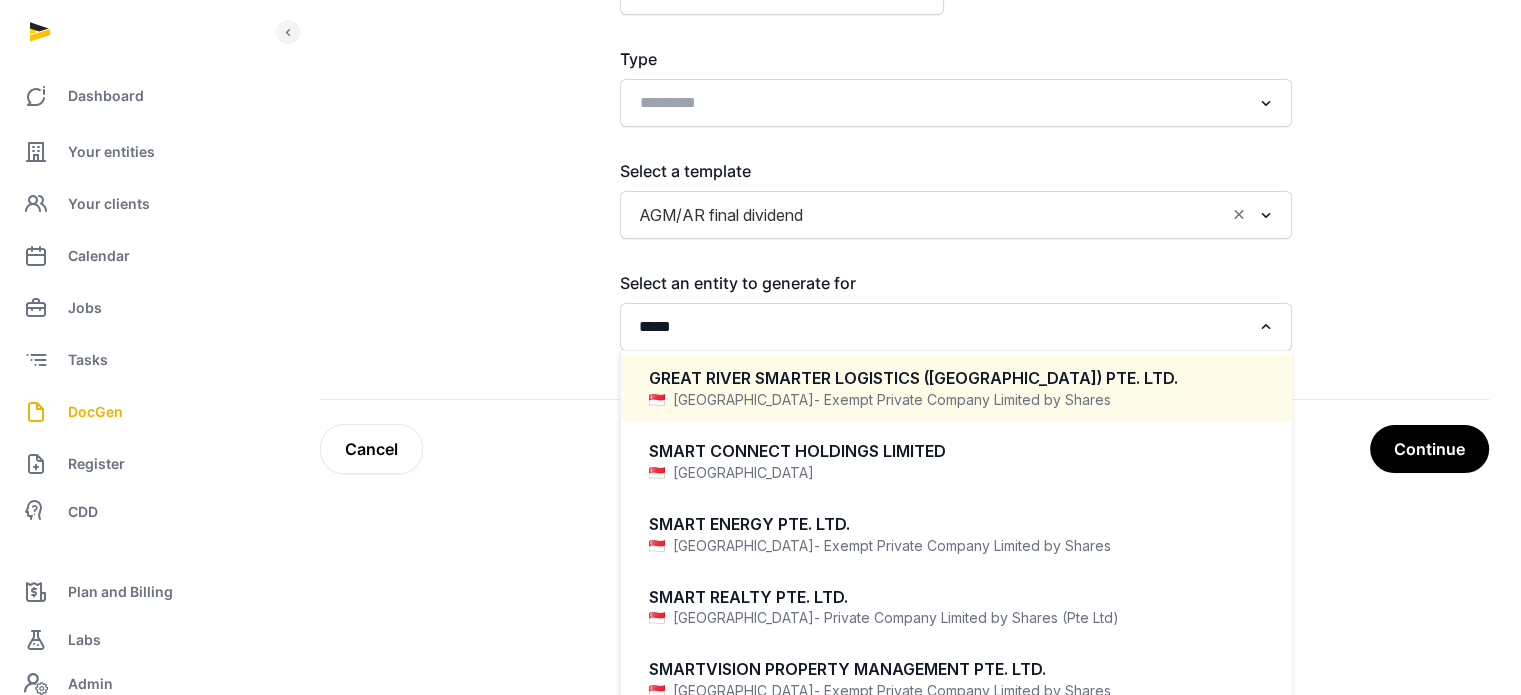 scroll, scrollTop: 436, scrollLeft: 0, axis: vertical 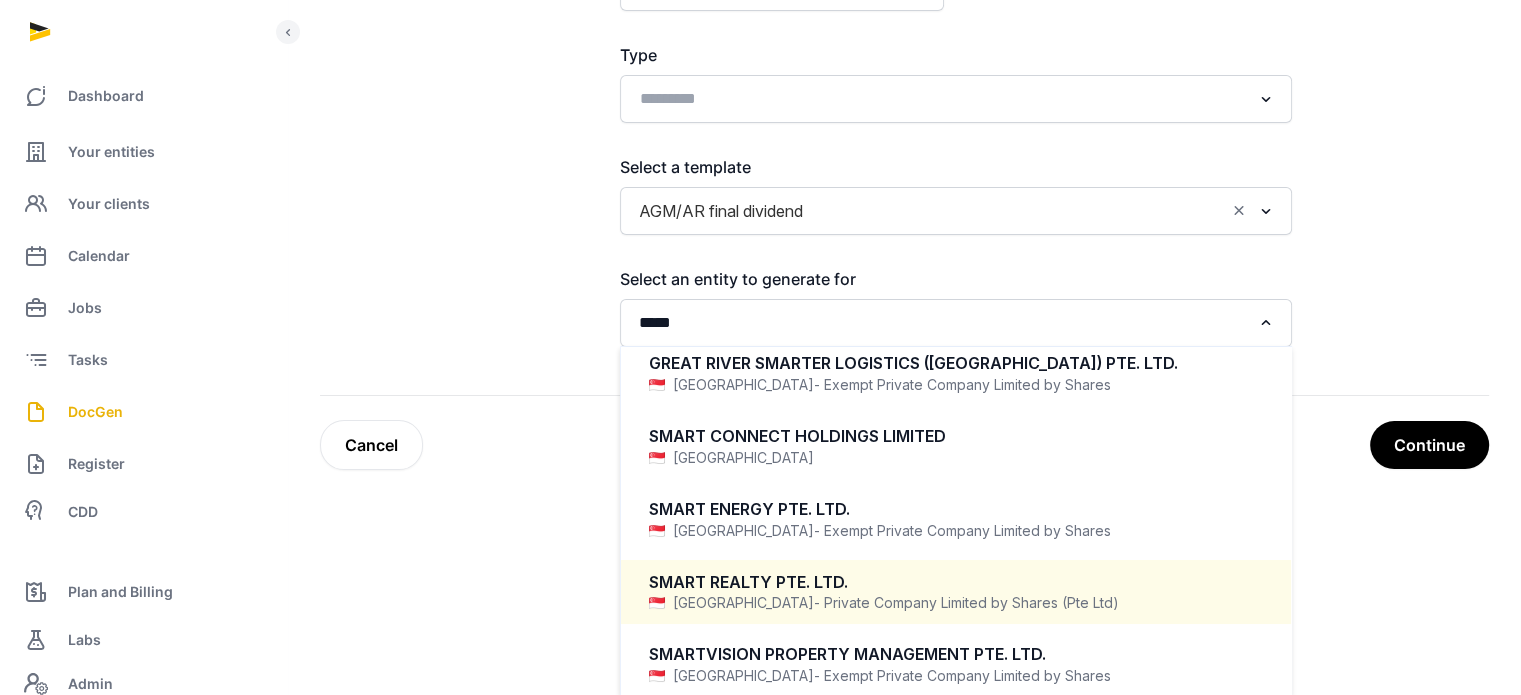 click on "SMART REALTY PTE. LTD." at bounding box center (956, 582) 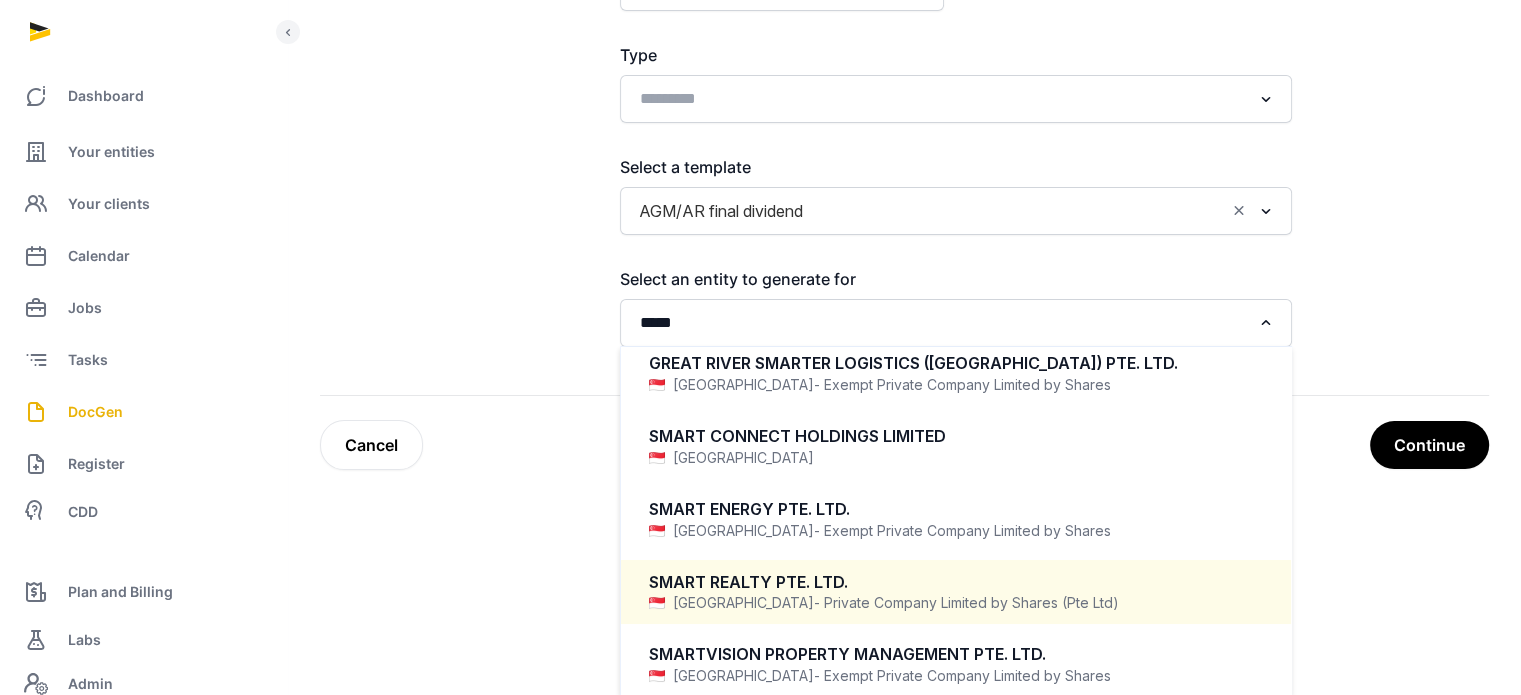 type 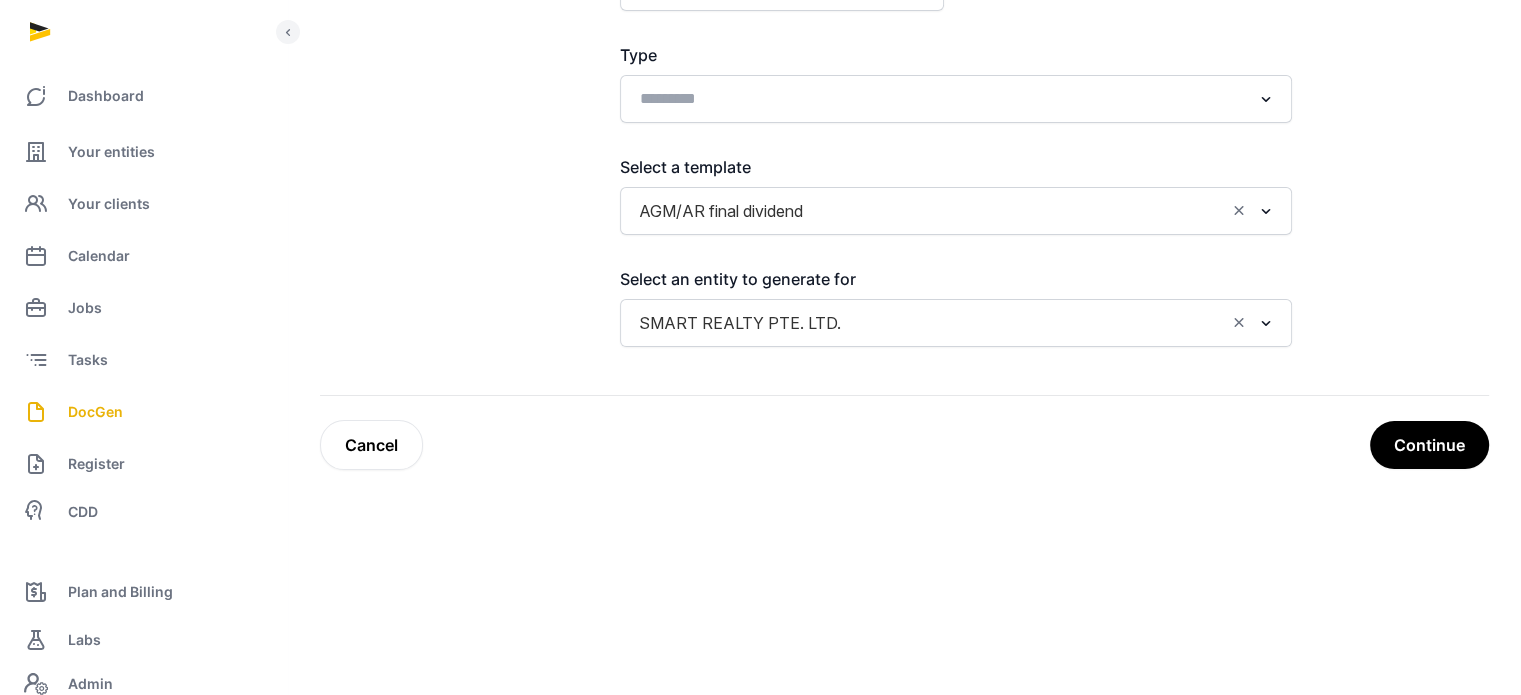 scroll, scrollTop: 4, scrollLeft: 0, axis: vertical 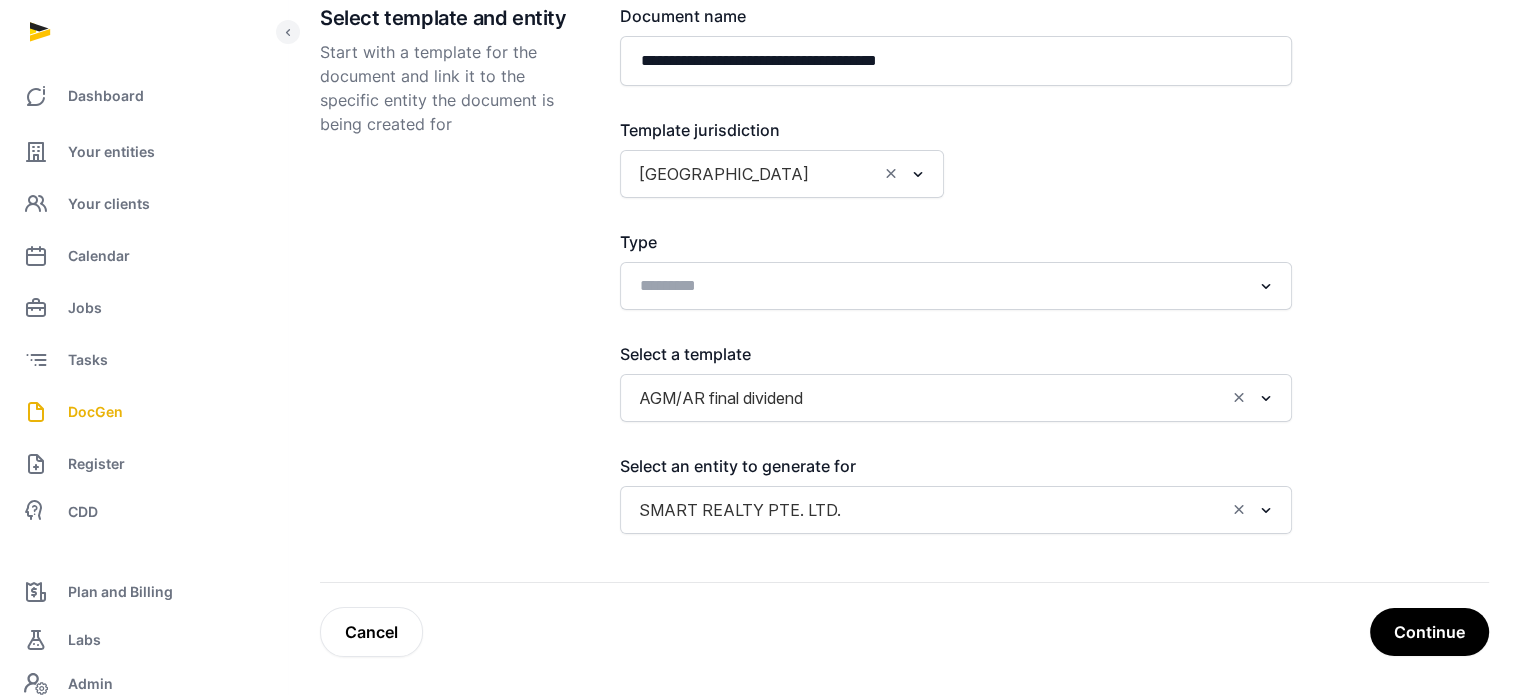 click on "Continue" at bounding box center (1429, 632) 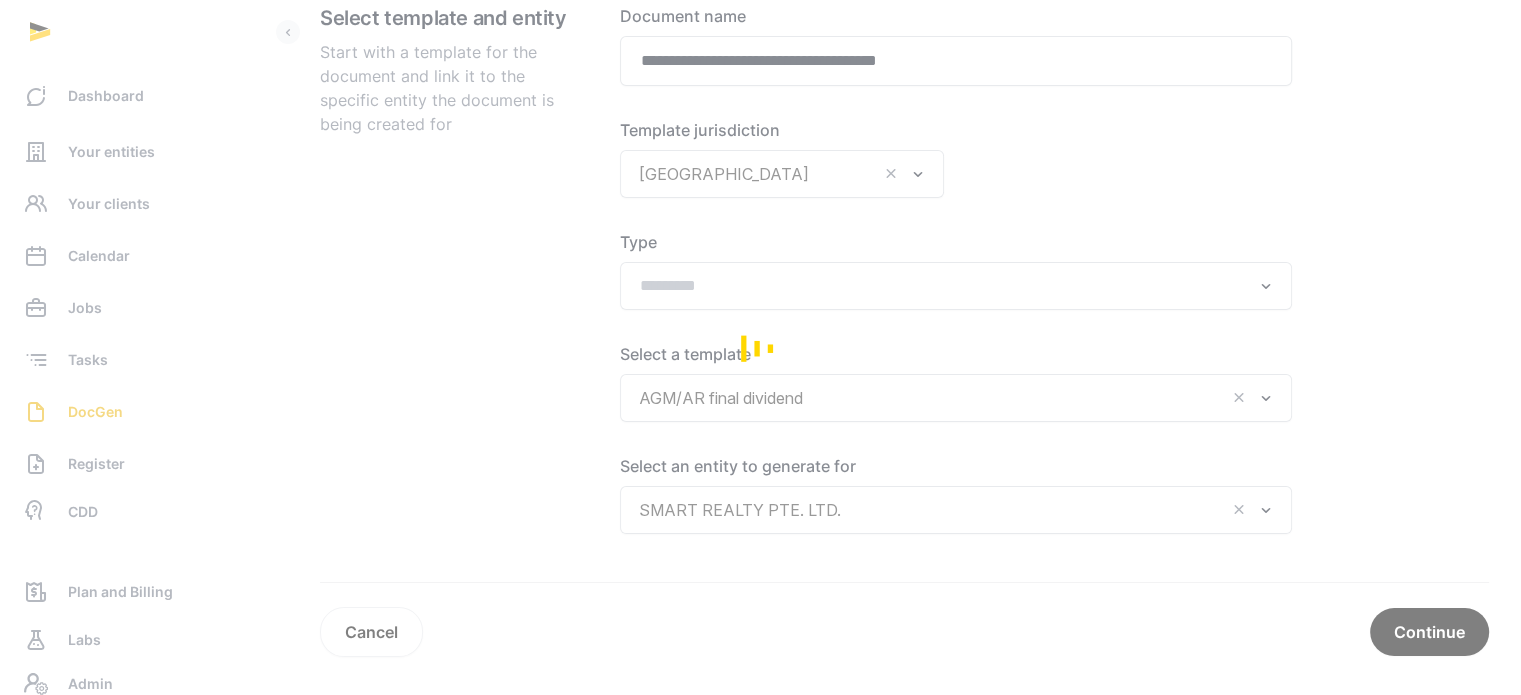 click at bounding box center [760, 347] 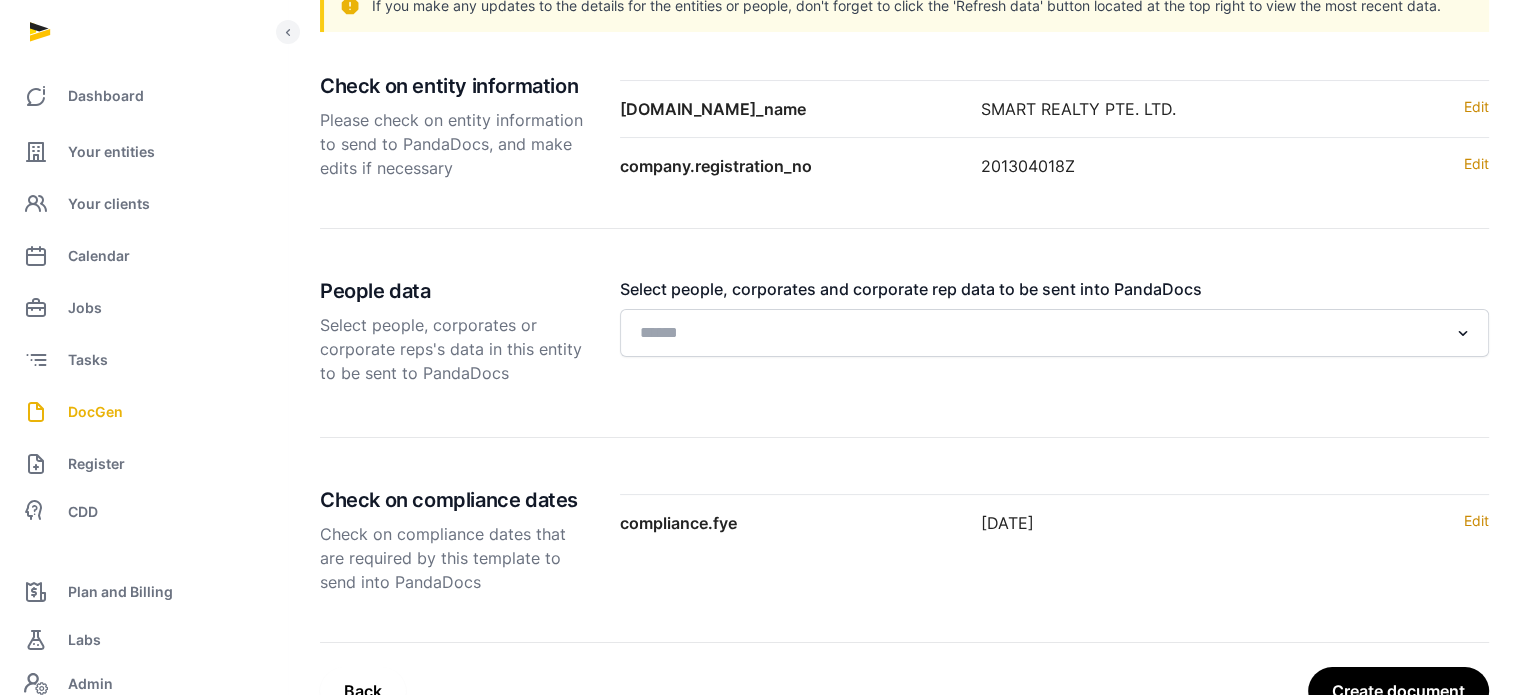 scroll, scrollTop: 308, scrollLeft: 0, axis: vertical 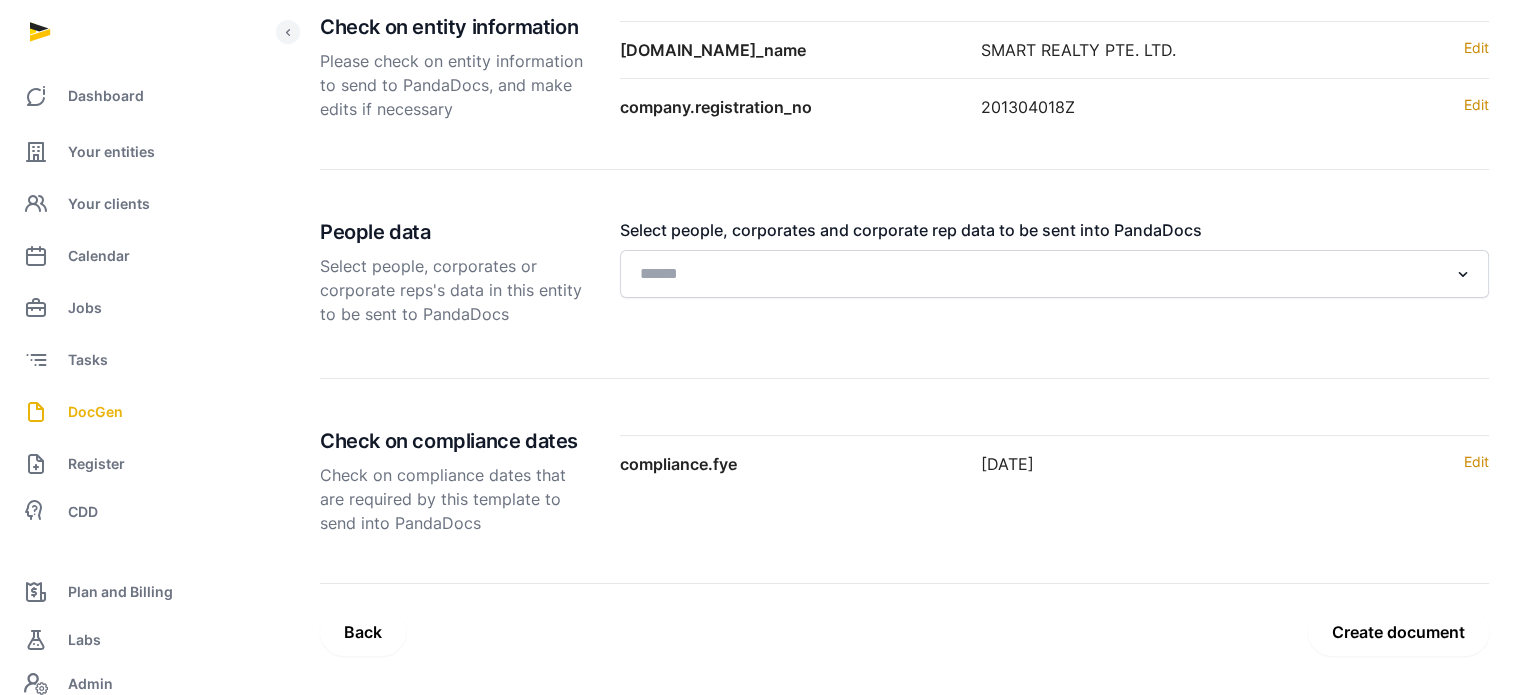 click on "Create document" at bounding box center [1398, 632] 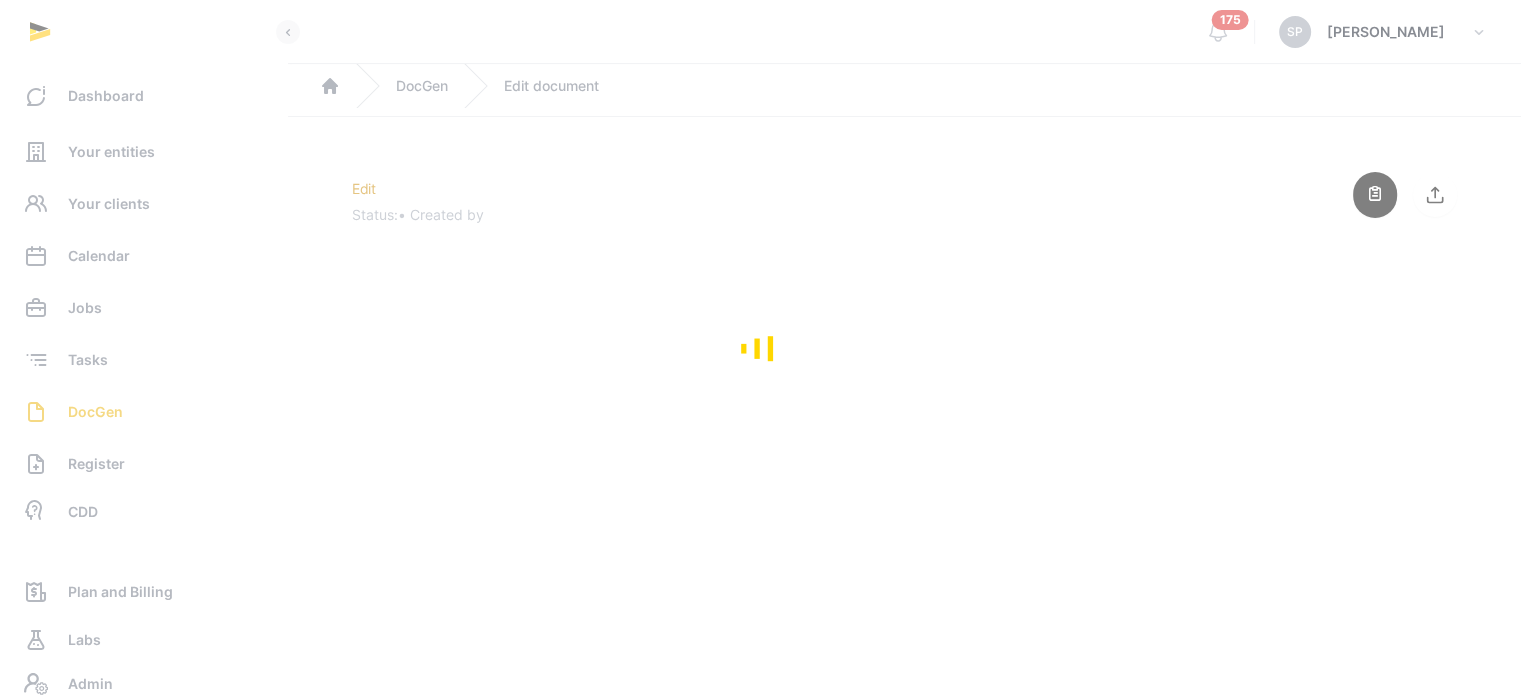 scroll, scrollTop: 0, scrollLeft: 0, axis: both 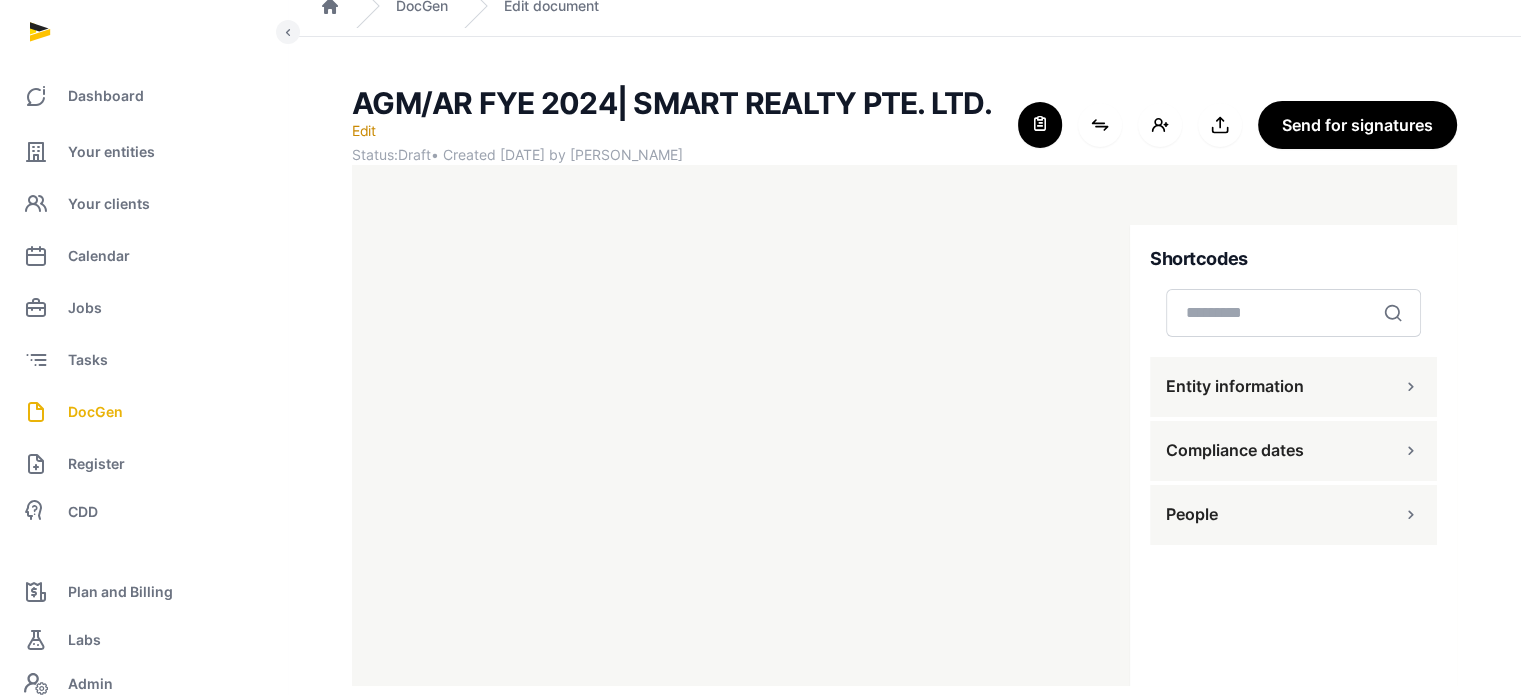 click on "People" at bounding box center (1192, 514) 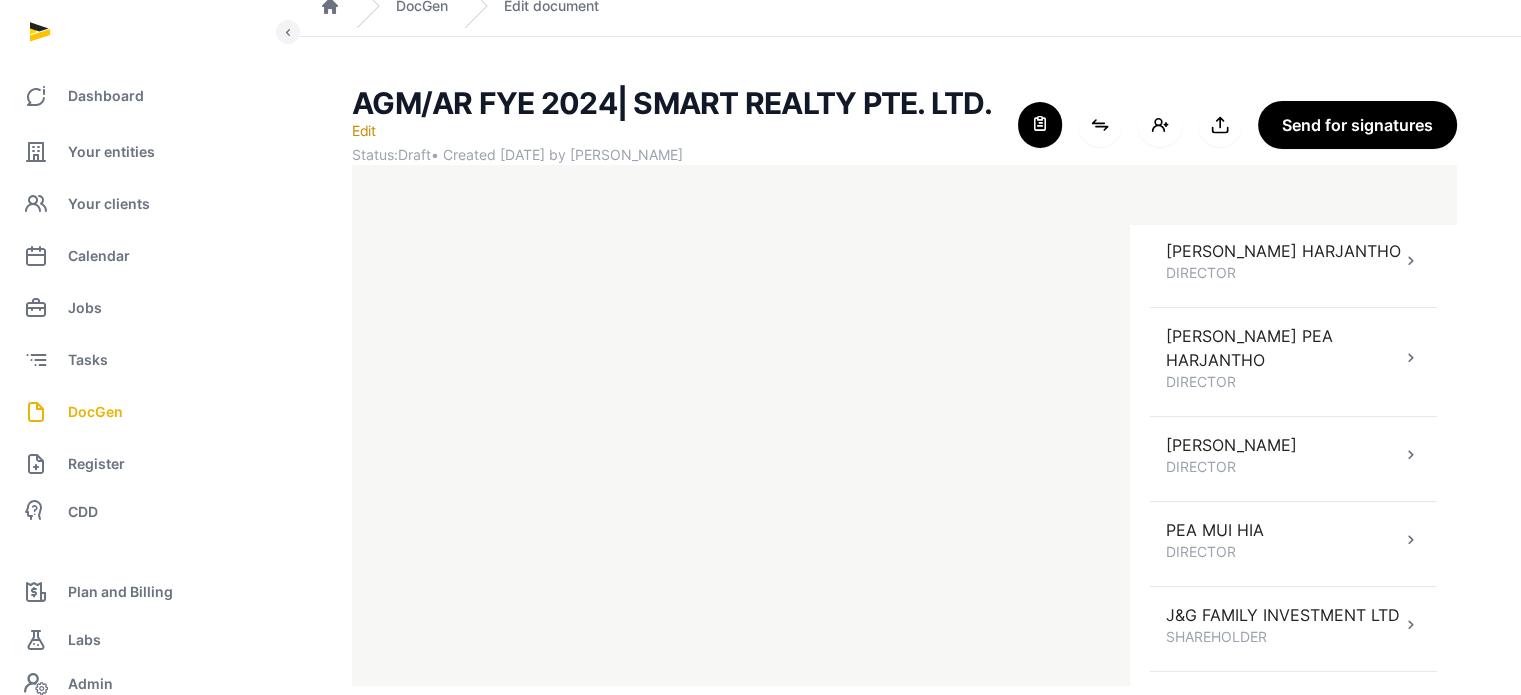 scroll, scrollTop: 426, scrollLeft: 0, axis: vertical 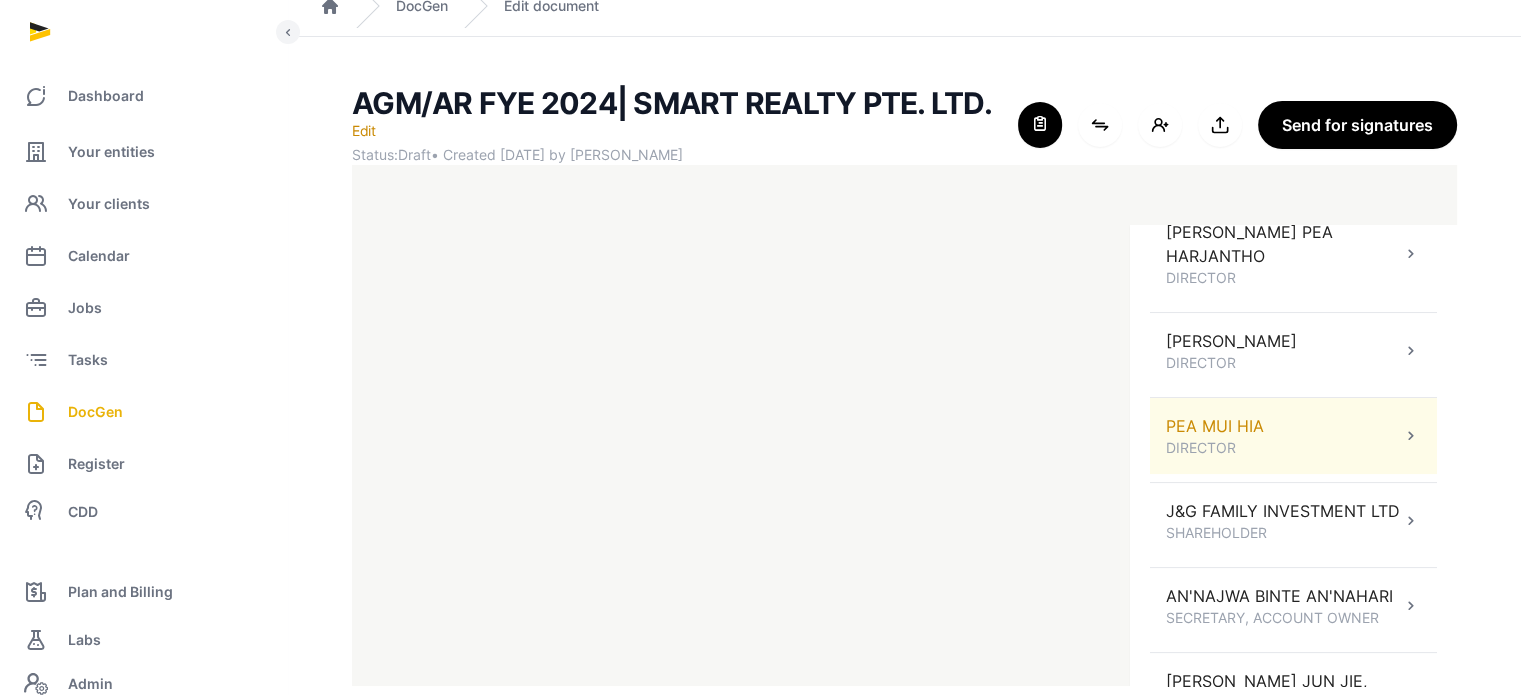 click on "PEA [PERSON_NAME] DIRECTOR" at bounding box center [1293, 436] 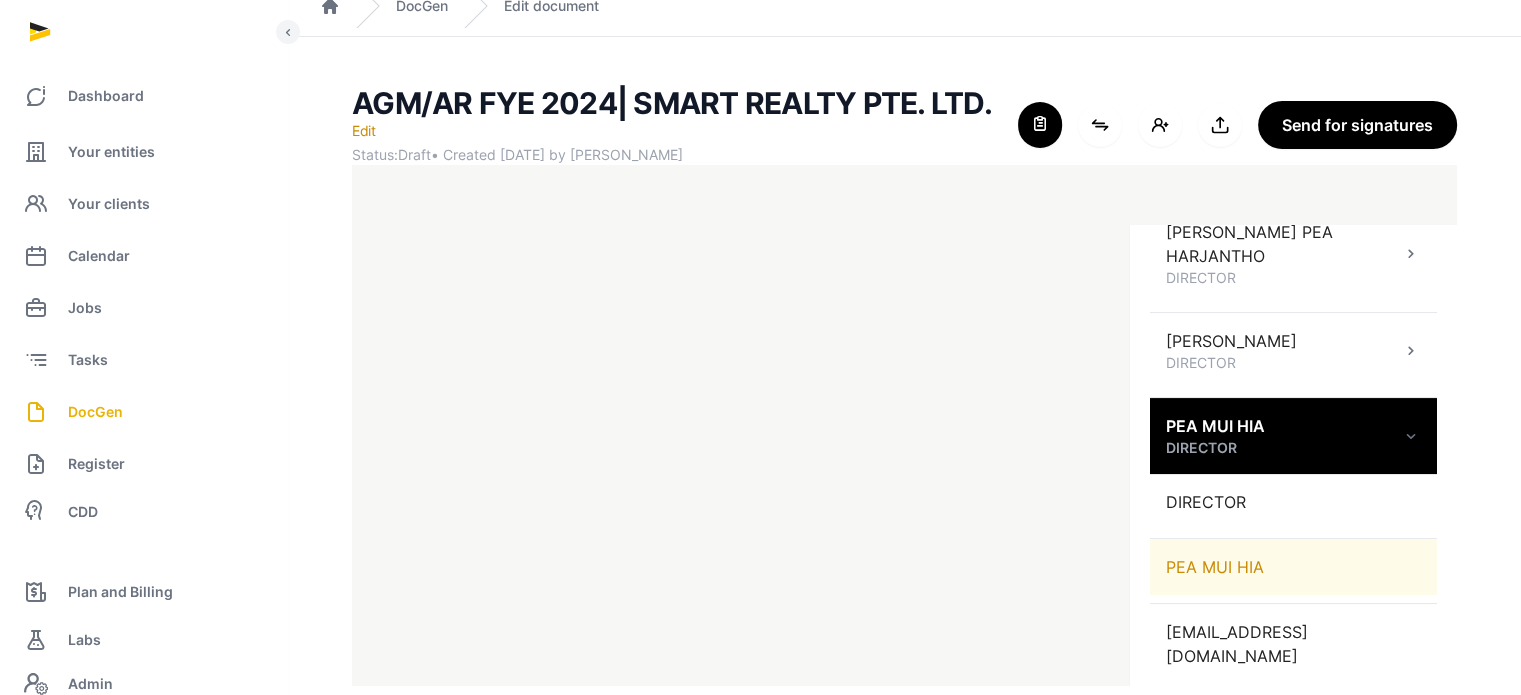click on "PEA MUI HIA" at bounding box center (1293, 567) 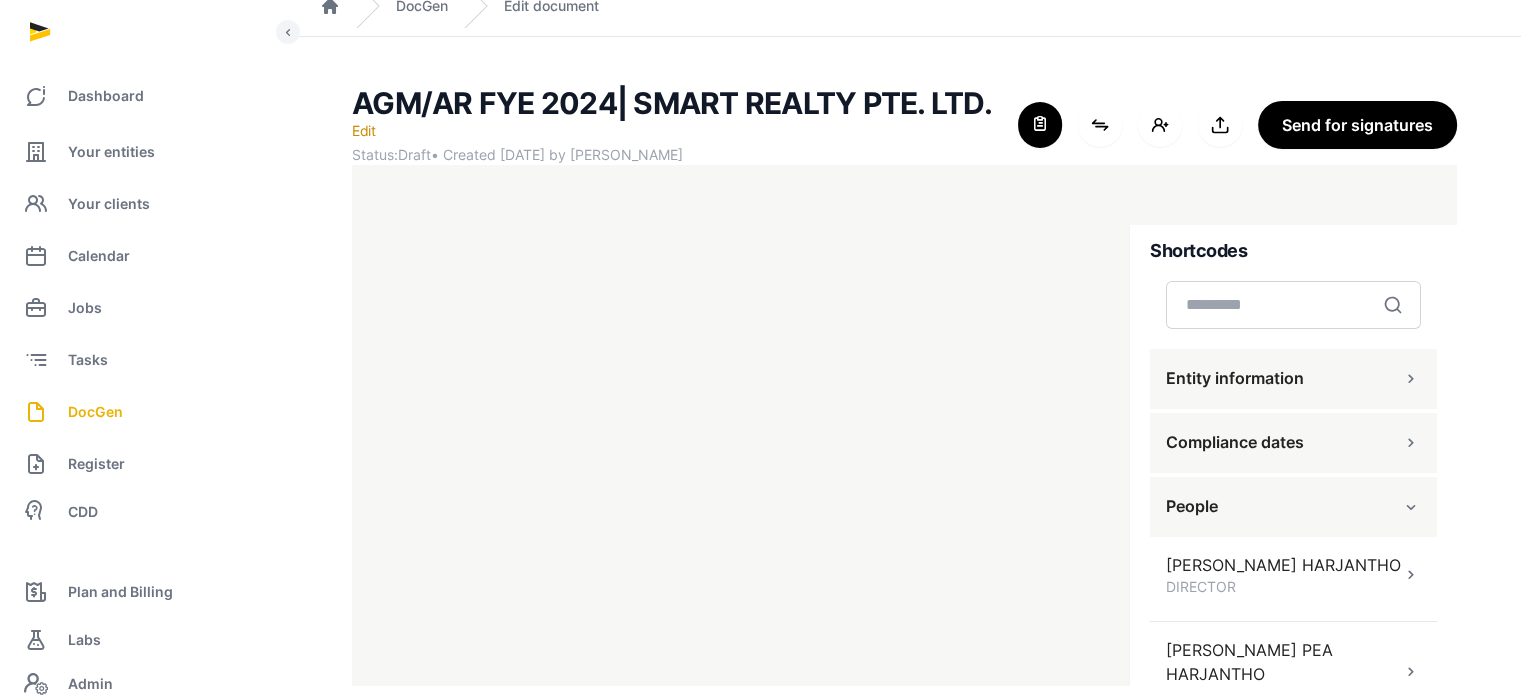 scroll, scrollTop: 0, scrollLeft: 0, axis: both 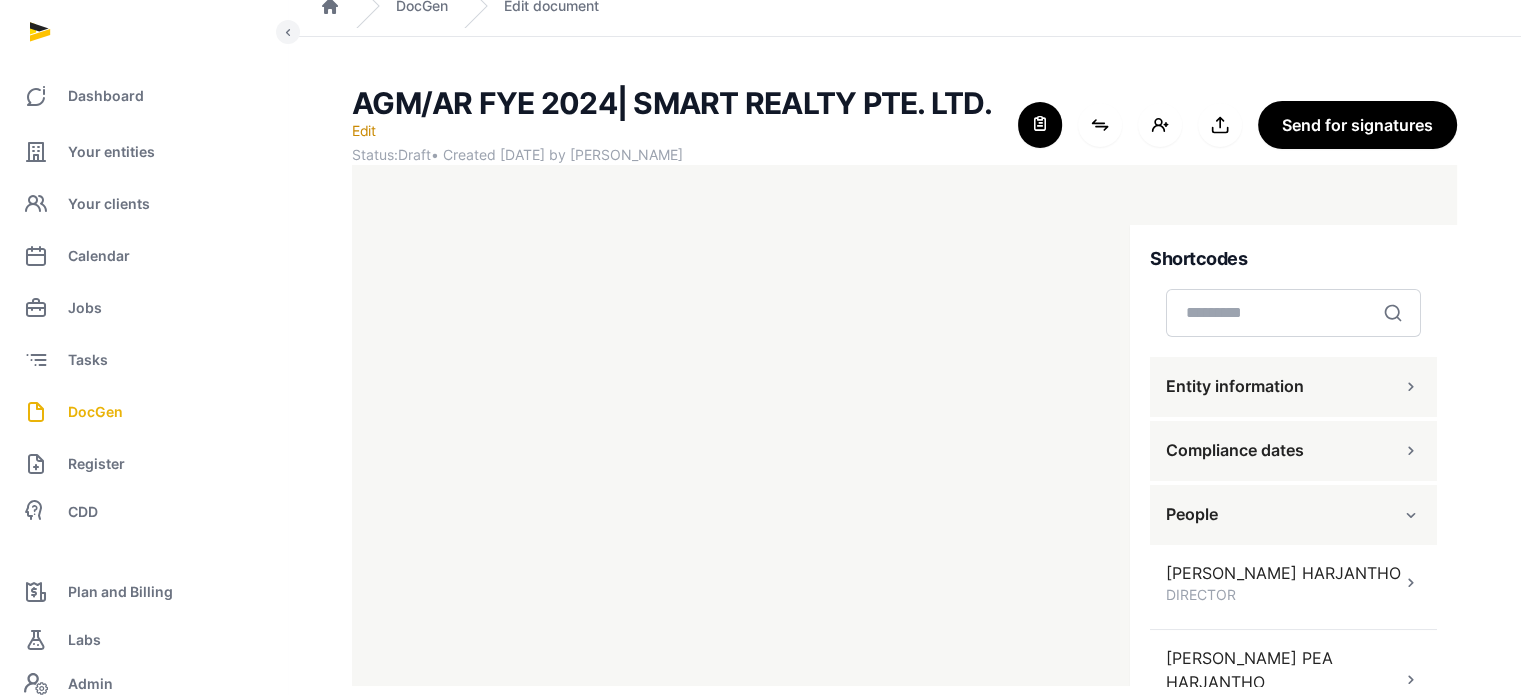 click on "Entity information" at bounding box center (1293, 387) 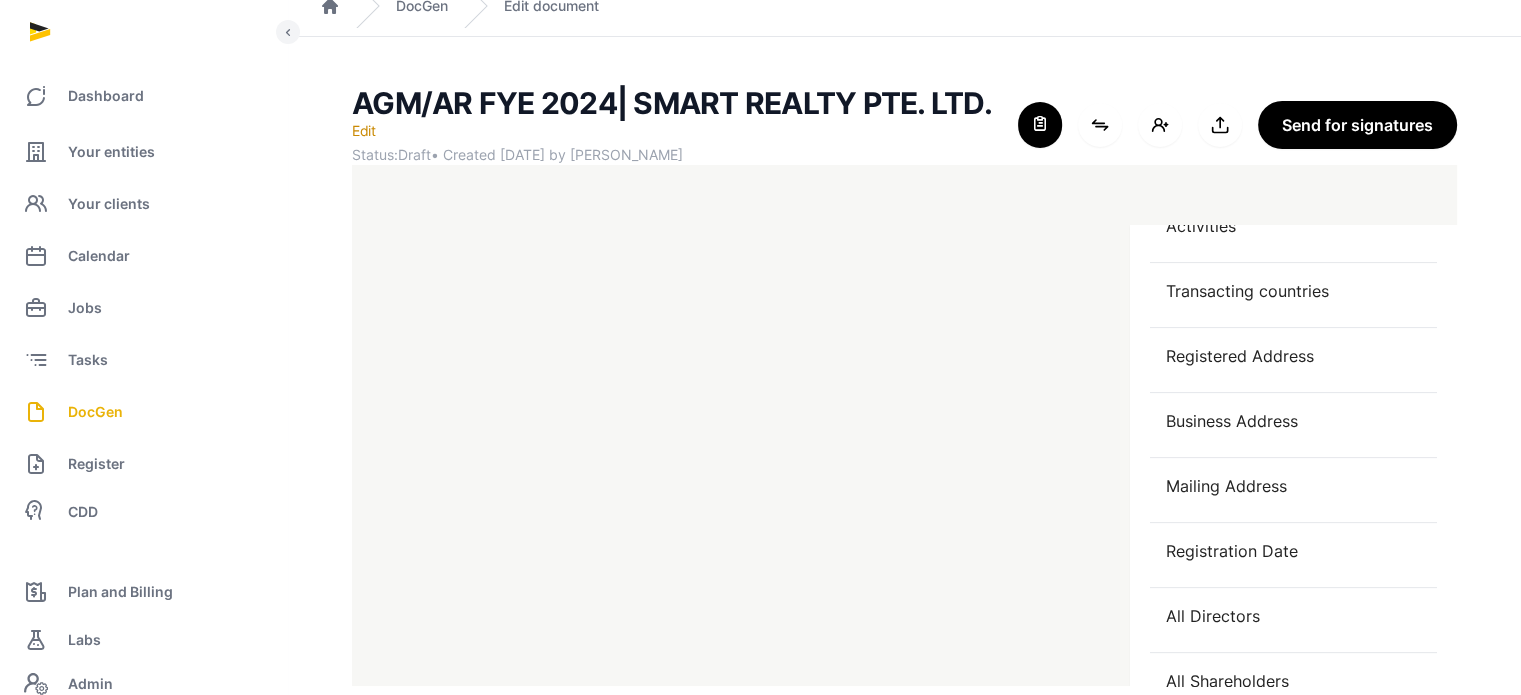 scroll, scrollTop: 682, scrollLeft: 0, axis: vertical 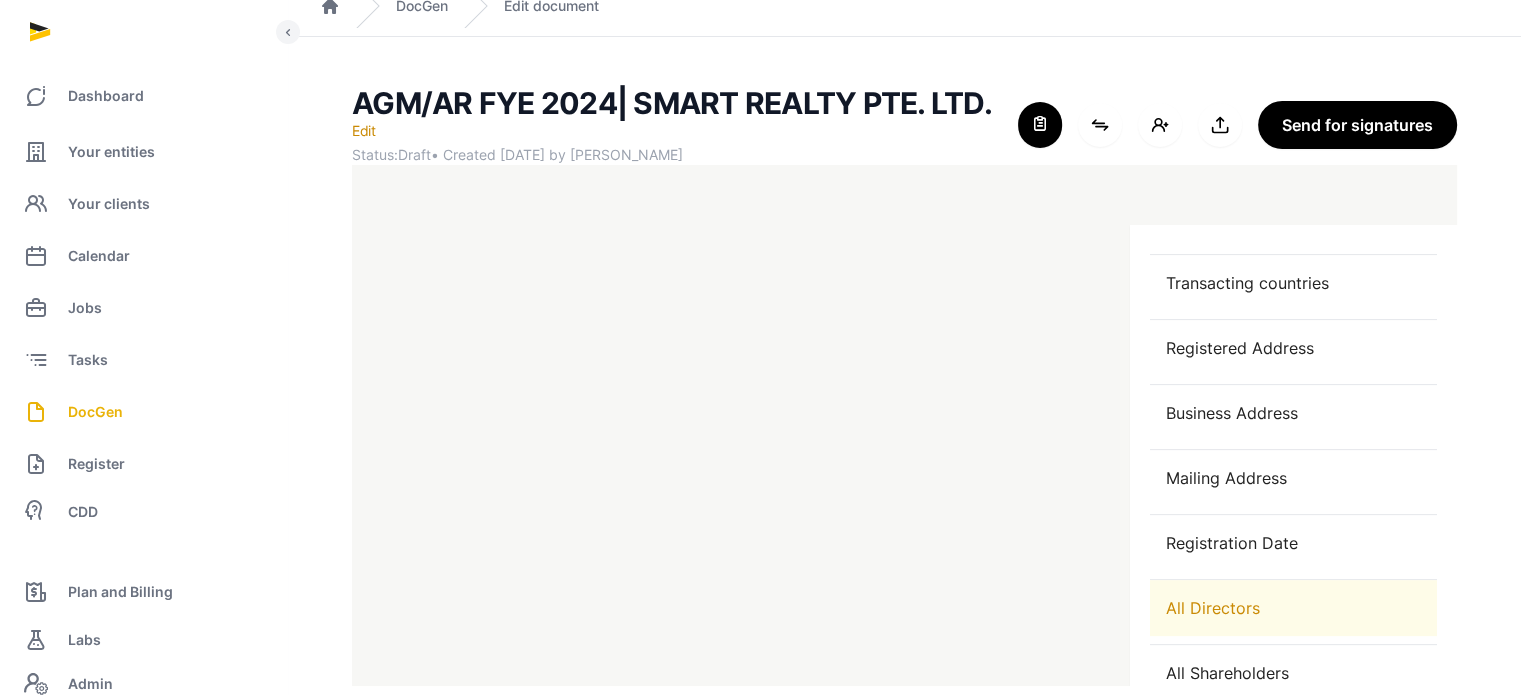 click on "All Directors" at bounding box center (1293, 608) 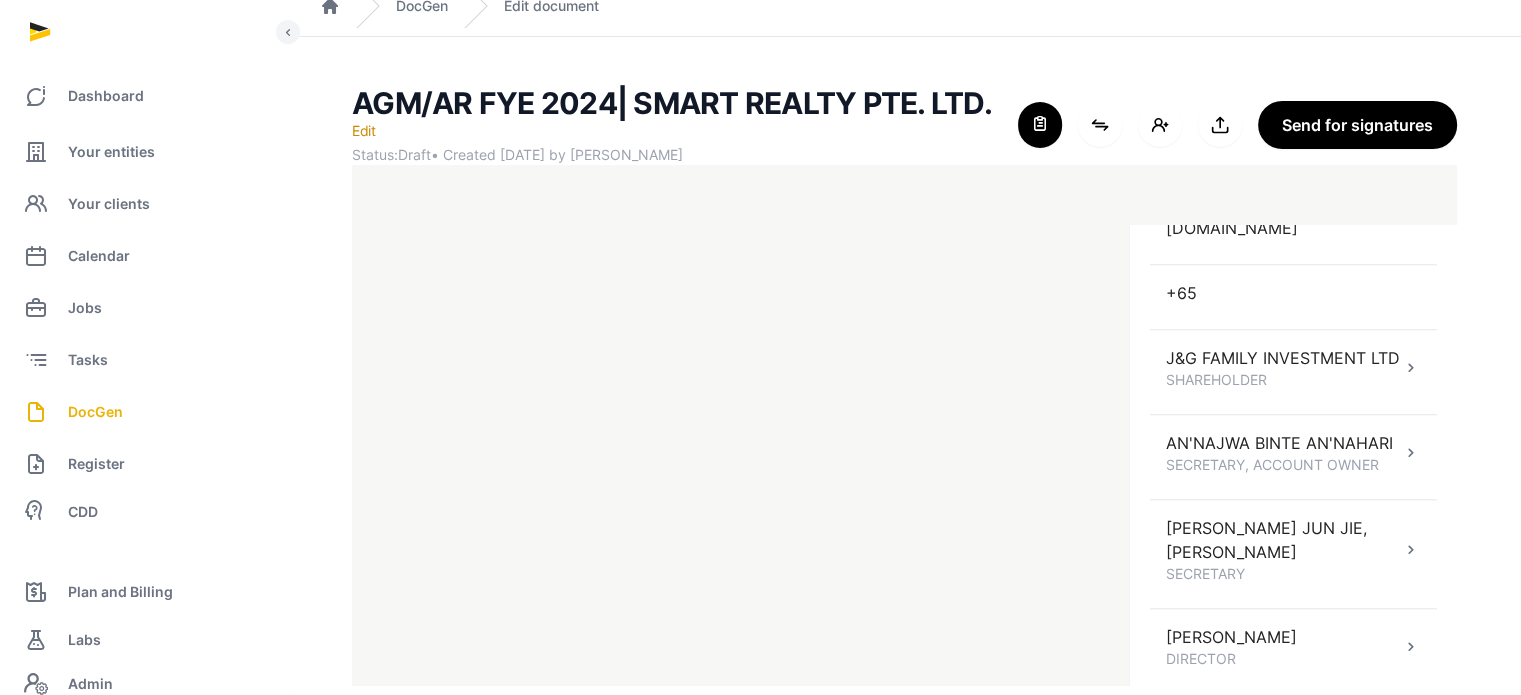 scroll, scrollTop: 1820, scrollLeft: 0, axis: vertical 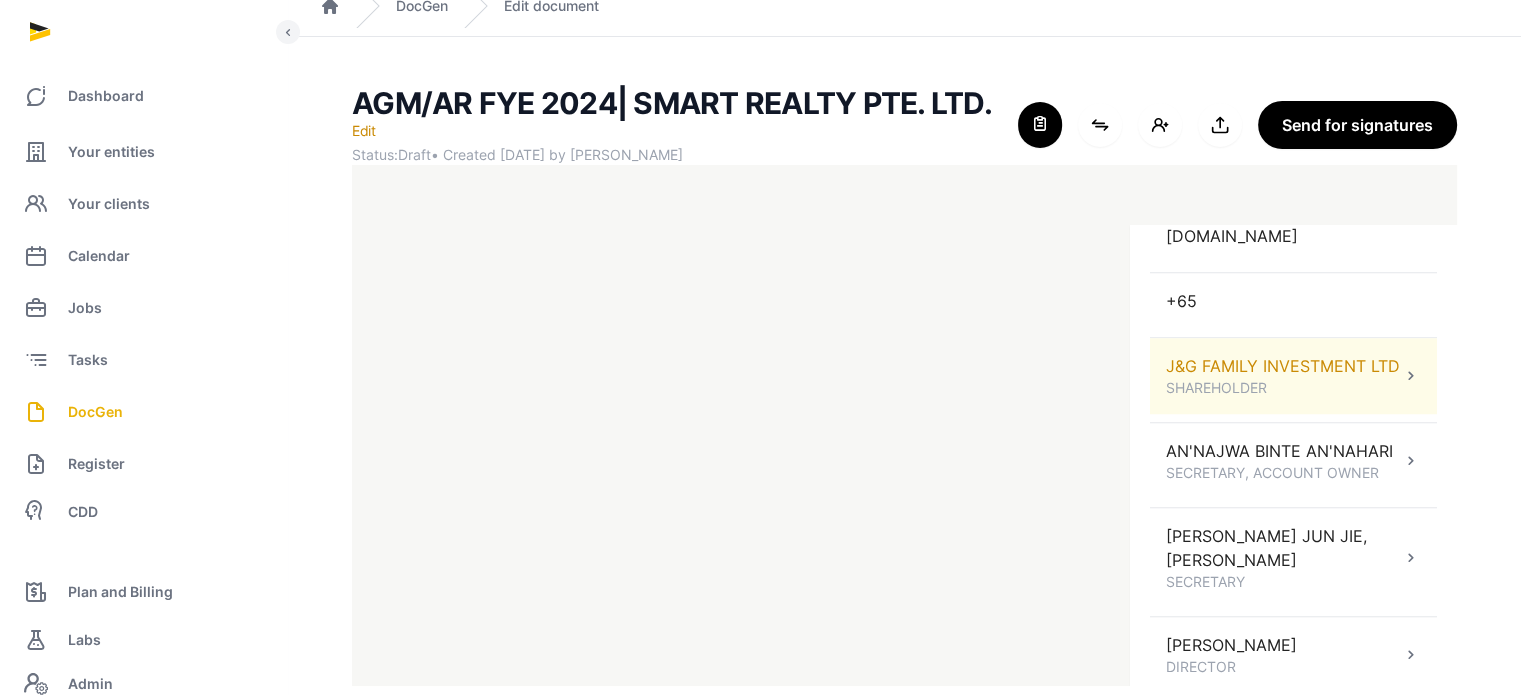 click on "SHAREHOLDER" at bounding box center [1283, 388] 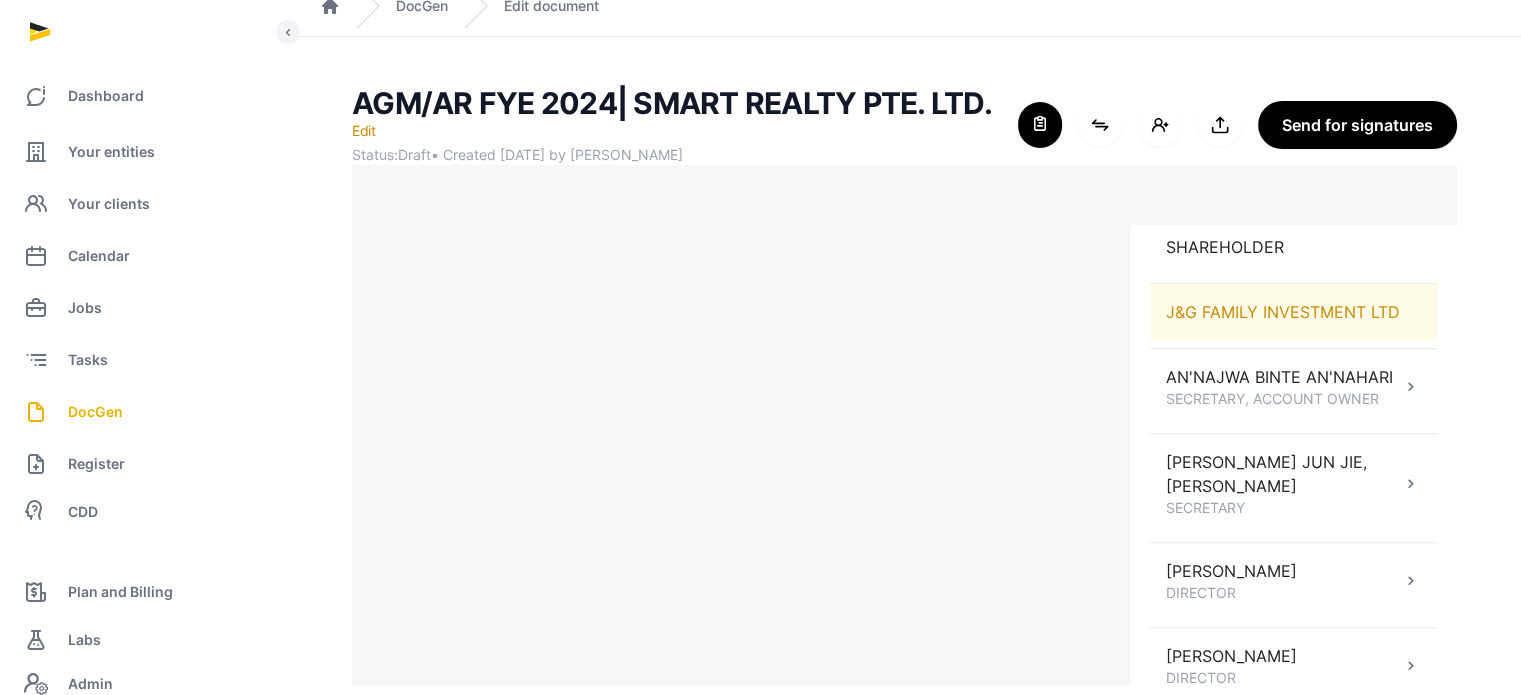 click on "J&G FAMILY INVESTMENT LTD" at bounding box center (1293, 312) 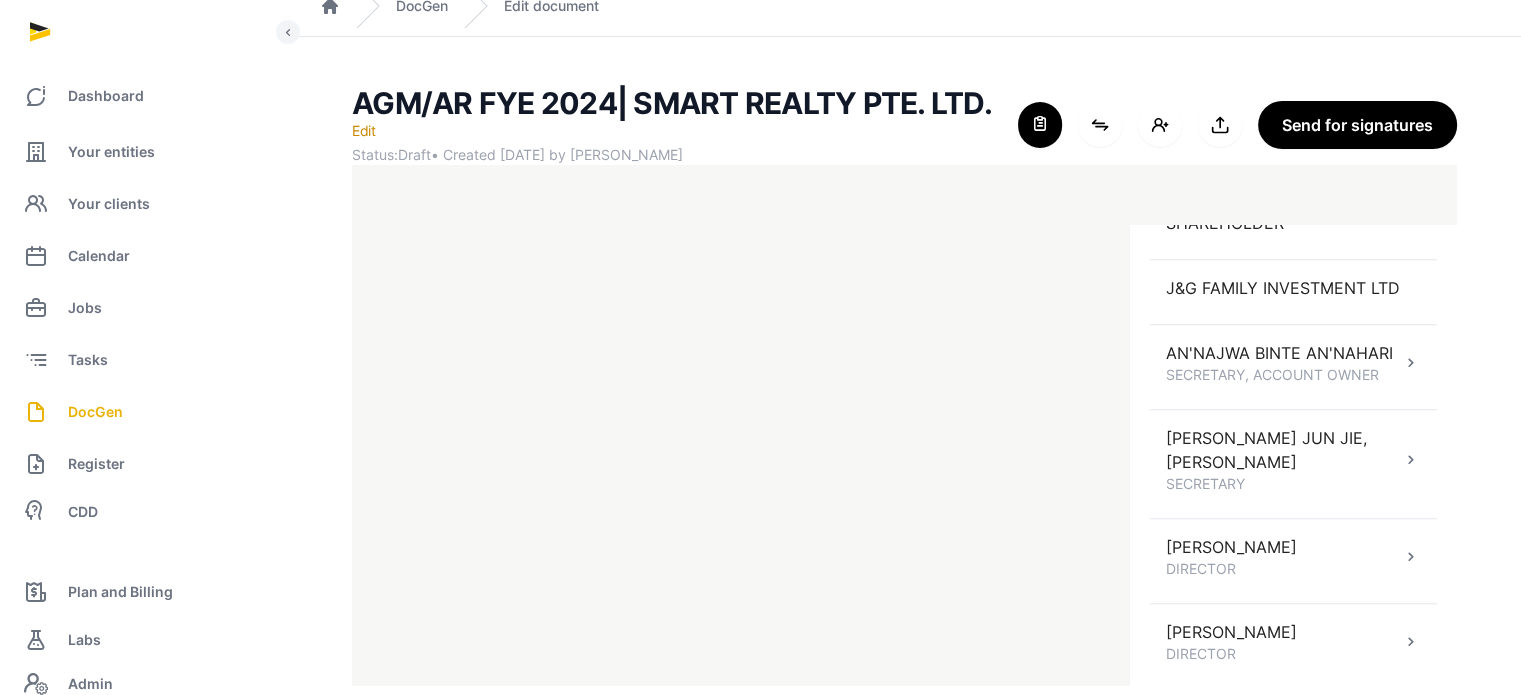 scroll, scrollTop: 1764, scrollLeft: 0, axis: vertical 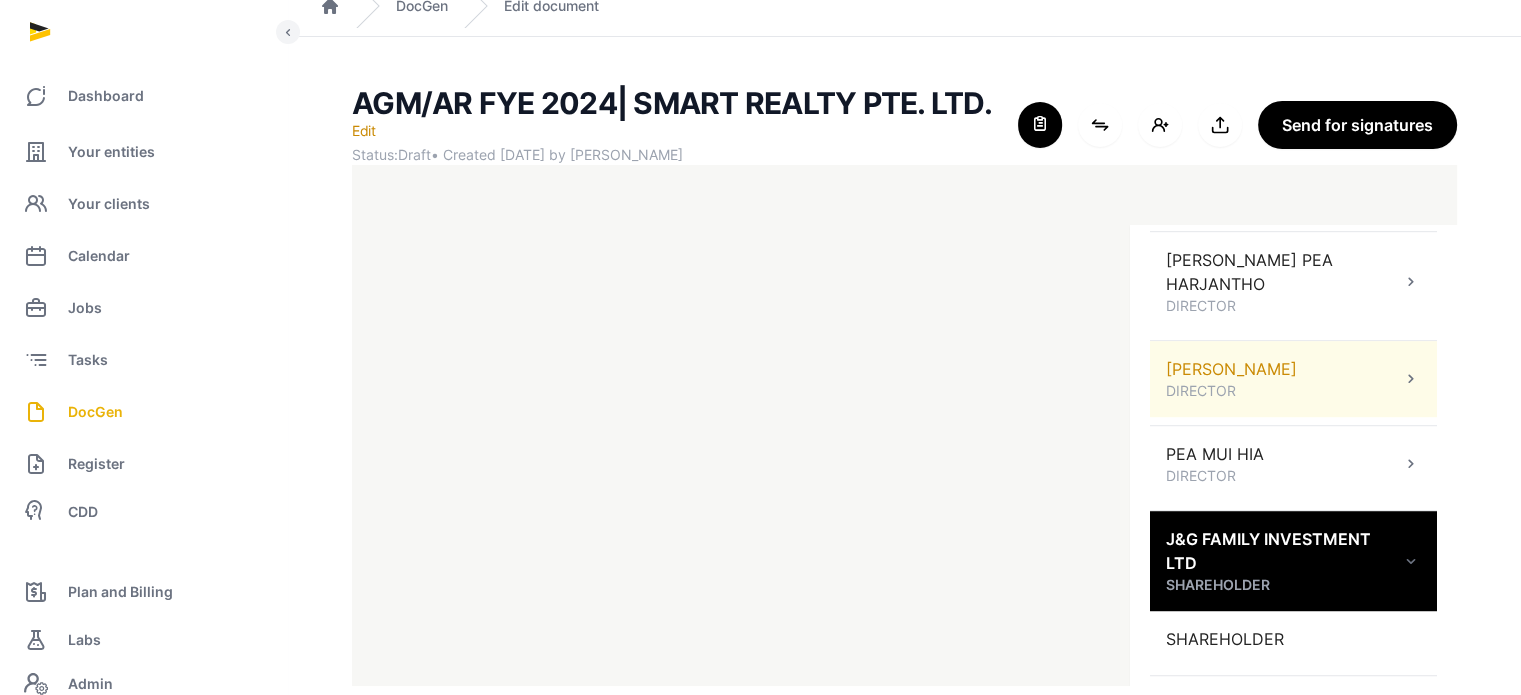 click on "[PERSON_NAME] DIRECTOR" at bounding box center (1293, 379) 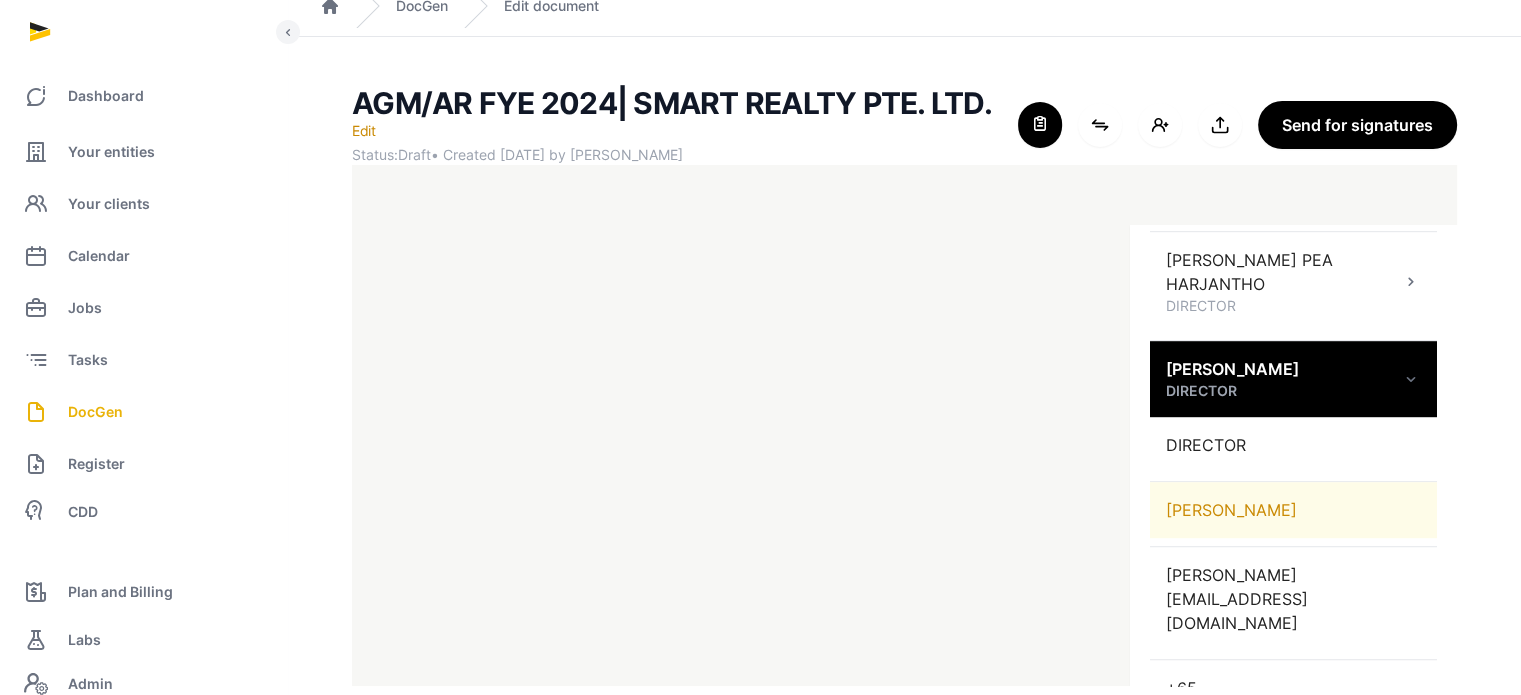 click on "[PERSON_NAME]" at bounding box center [1293, 510] 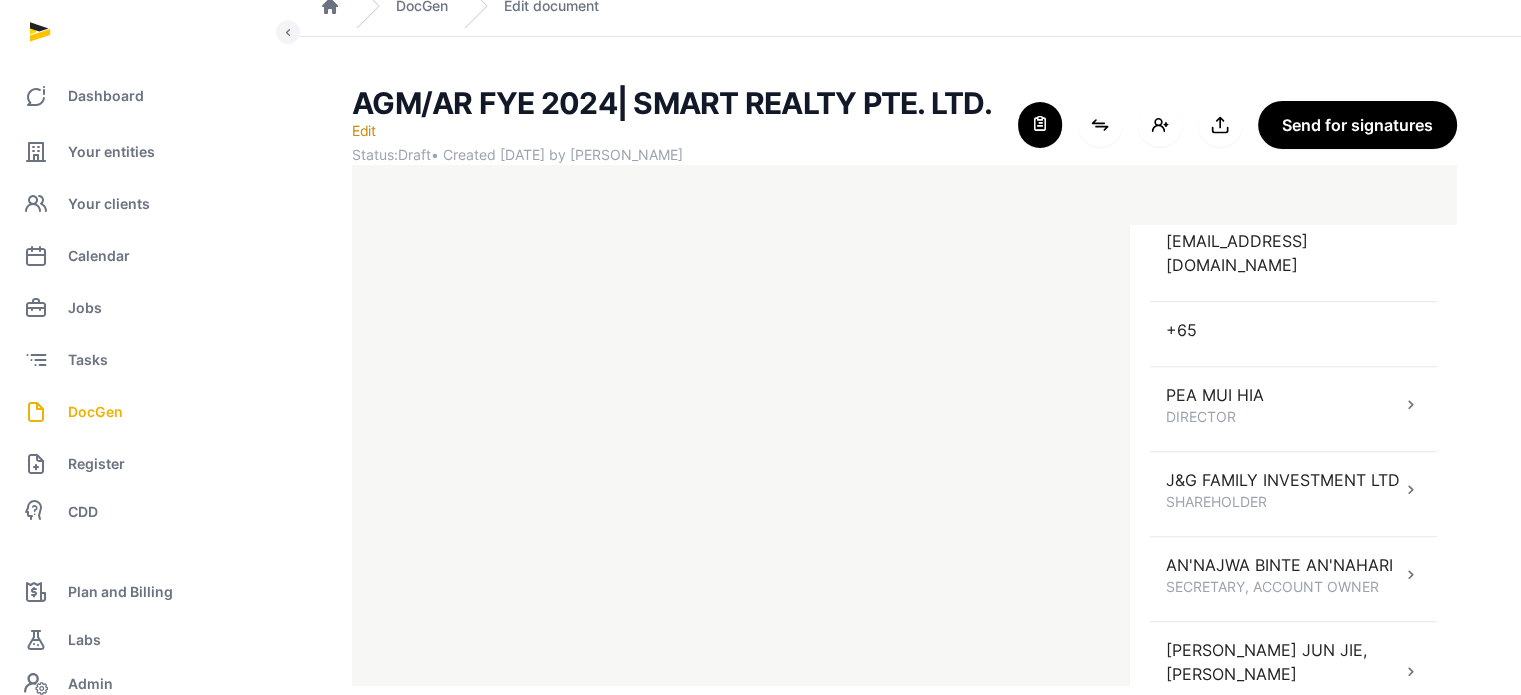 scroll, scrollTop: 1772, scrollLeft: 0, axis: vertical 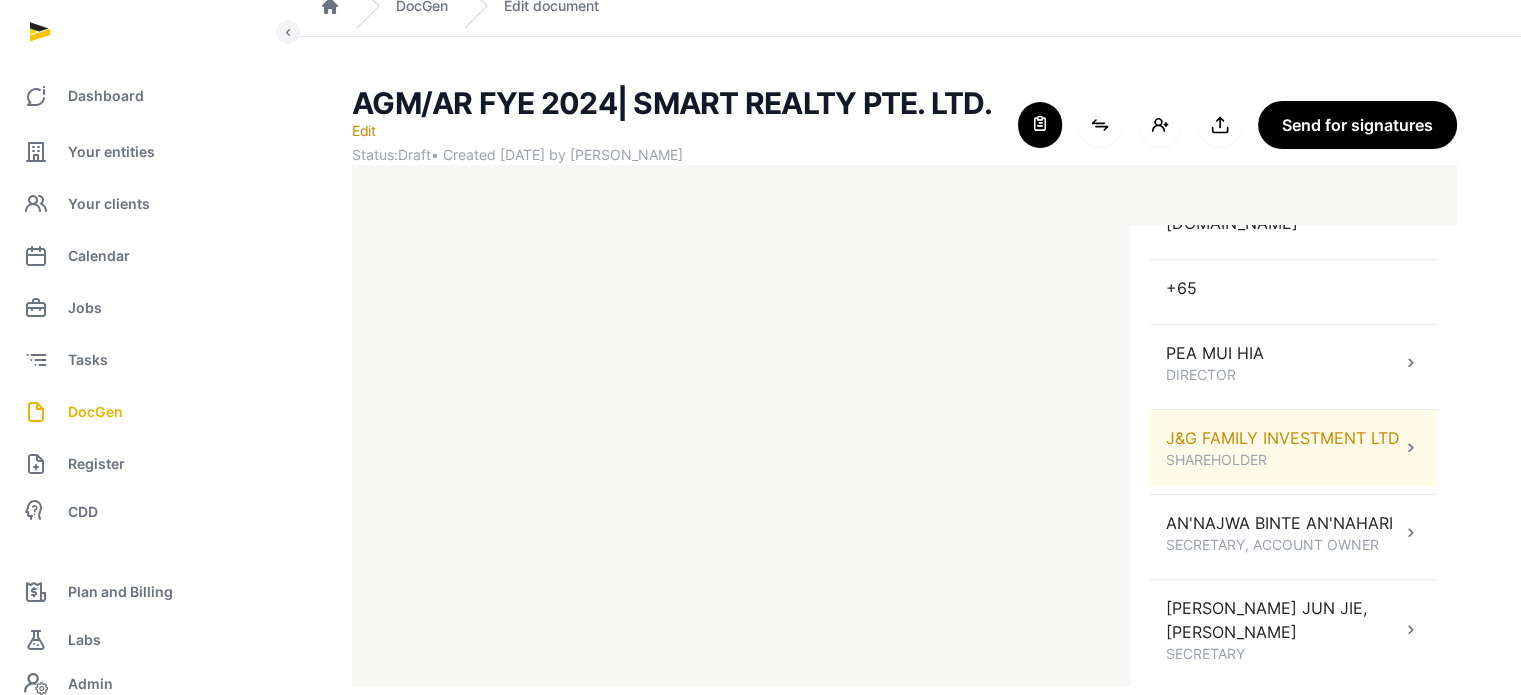 click on "J&G FAMILY INVESTMENT LTD SHAREHOLDER" at bounding box center (1293, 448) 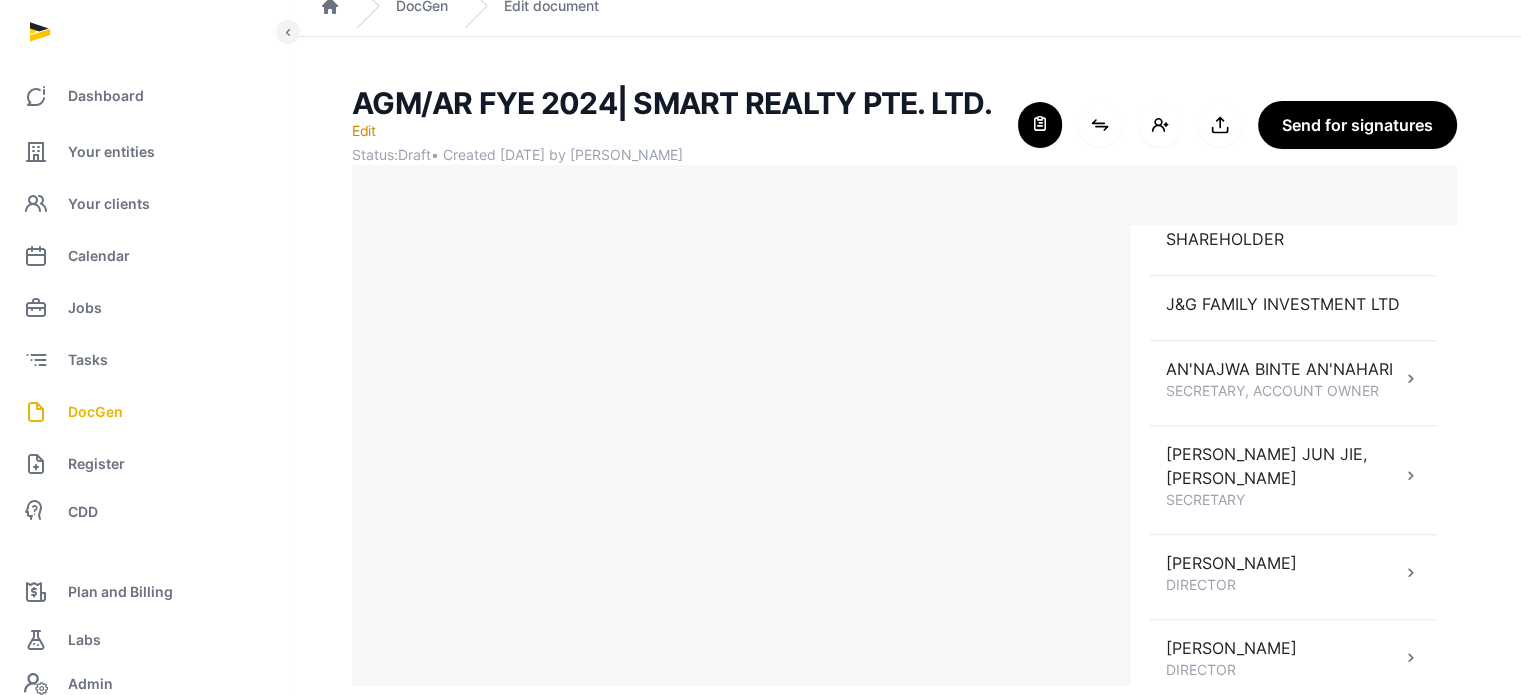 scroll, scrollTop: 1764, scrollLeft: 0, axis: vertical 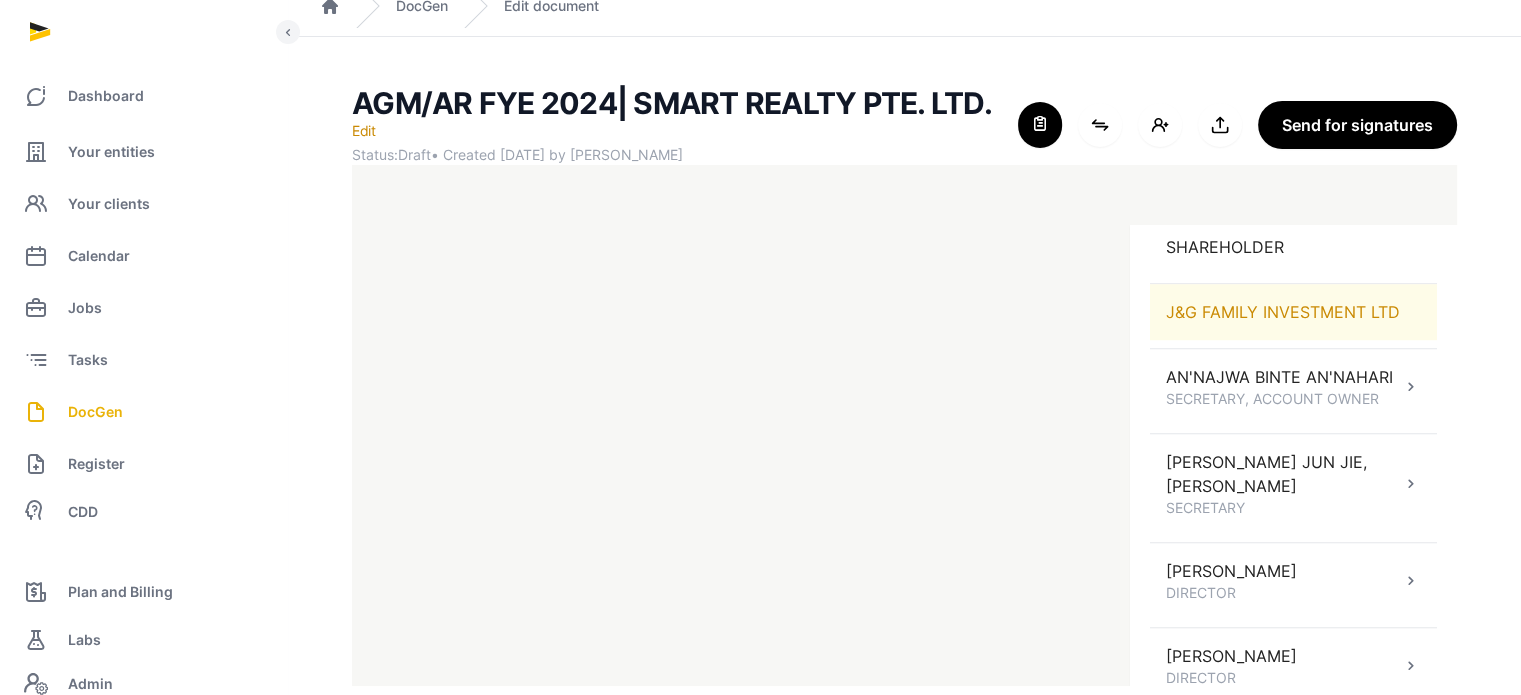 click on "J&G FAMILY INVESTMENT LTD" at bounding box center [1293, 312] 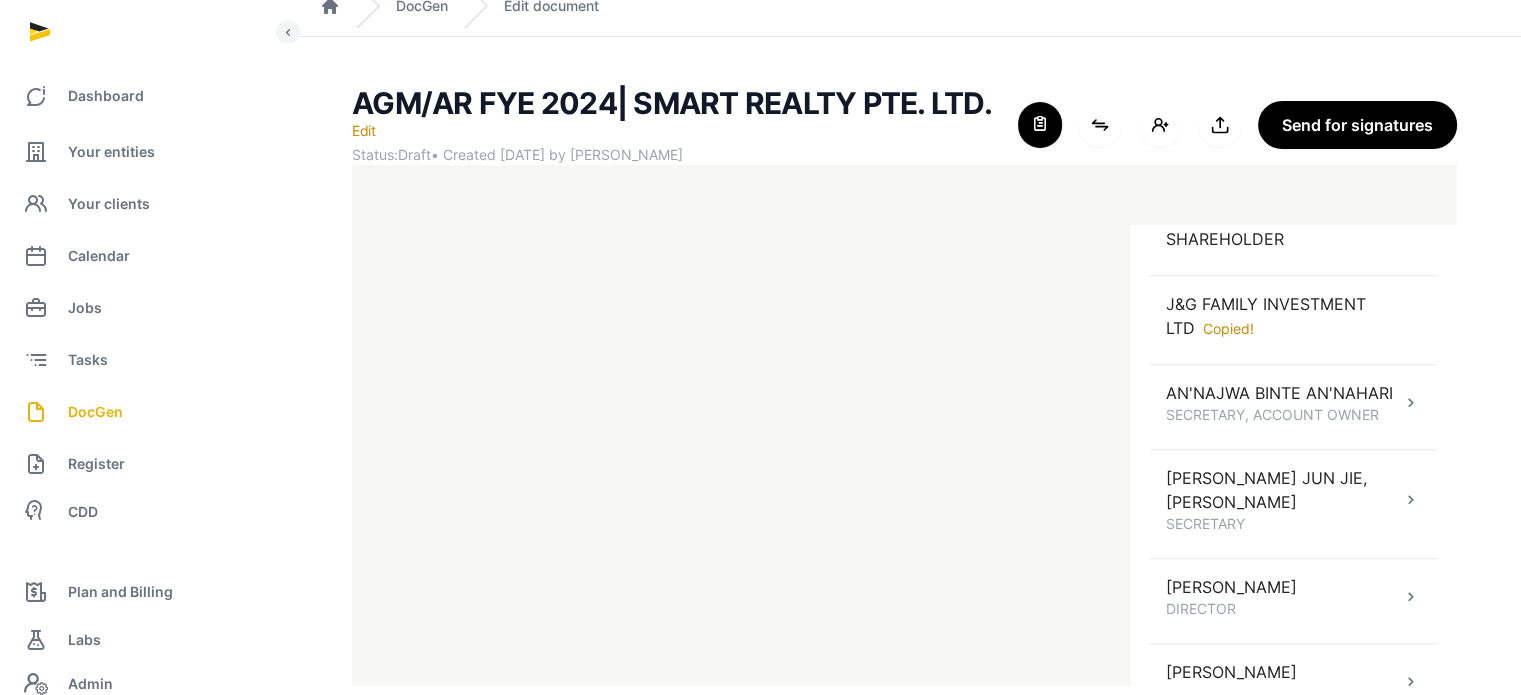 scroll, scrollTop: 1764, scrollLeft: 0, axis: vertical 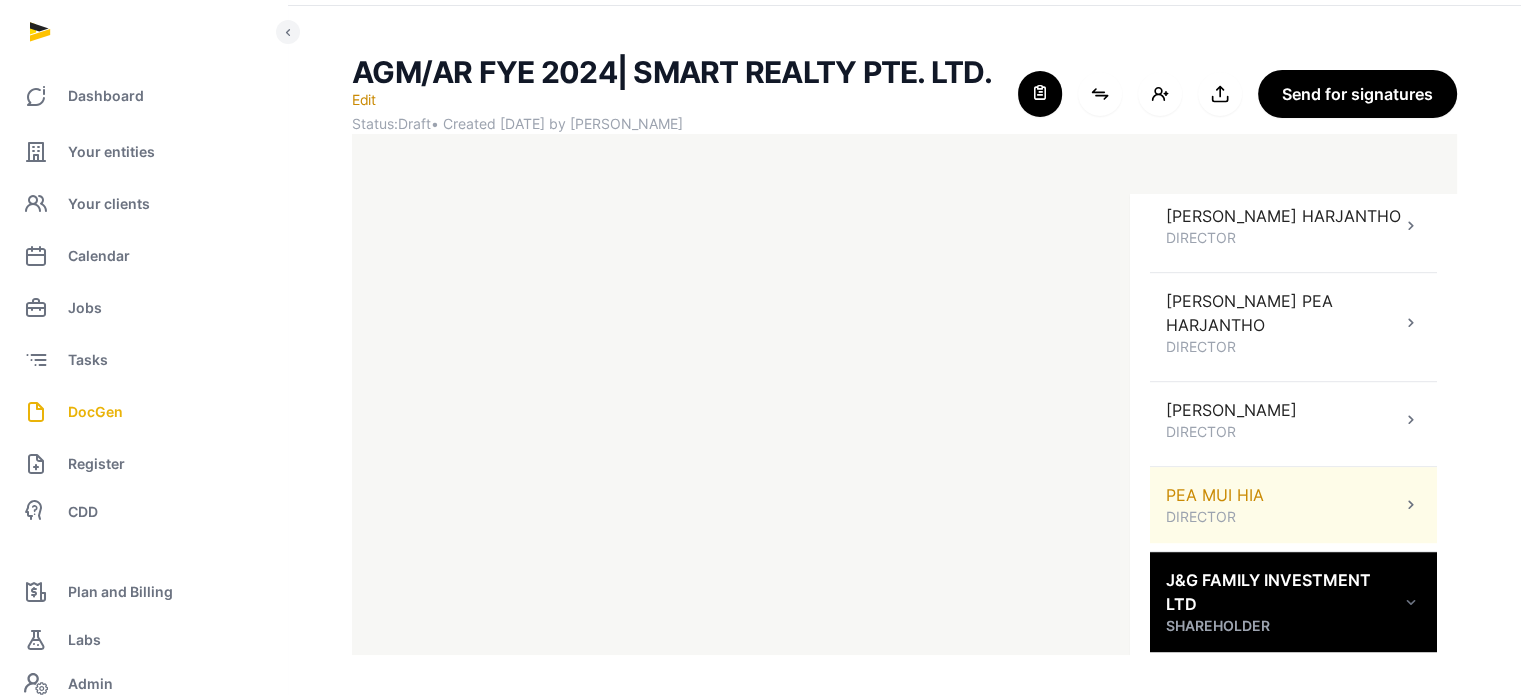 click on "PEA [PERSON_NAME] DIRECTOR" at bounding box center [1293, 505] 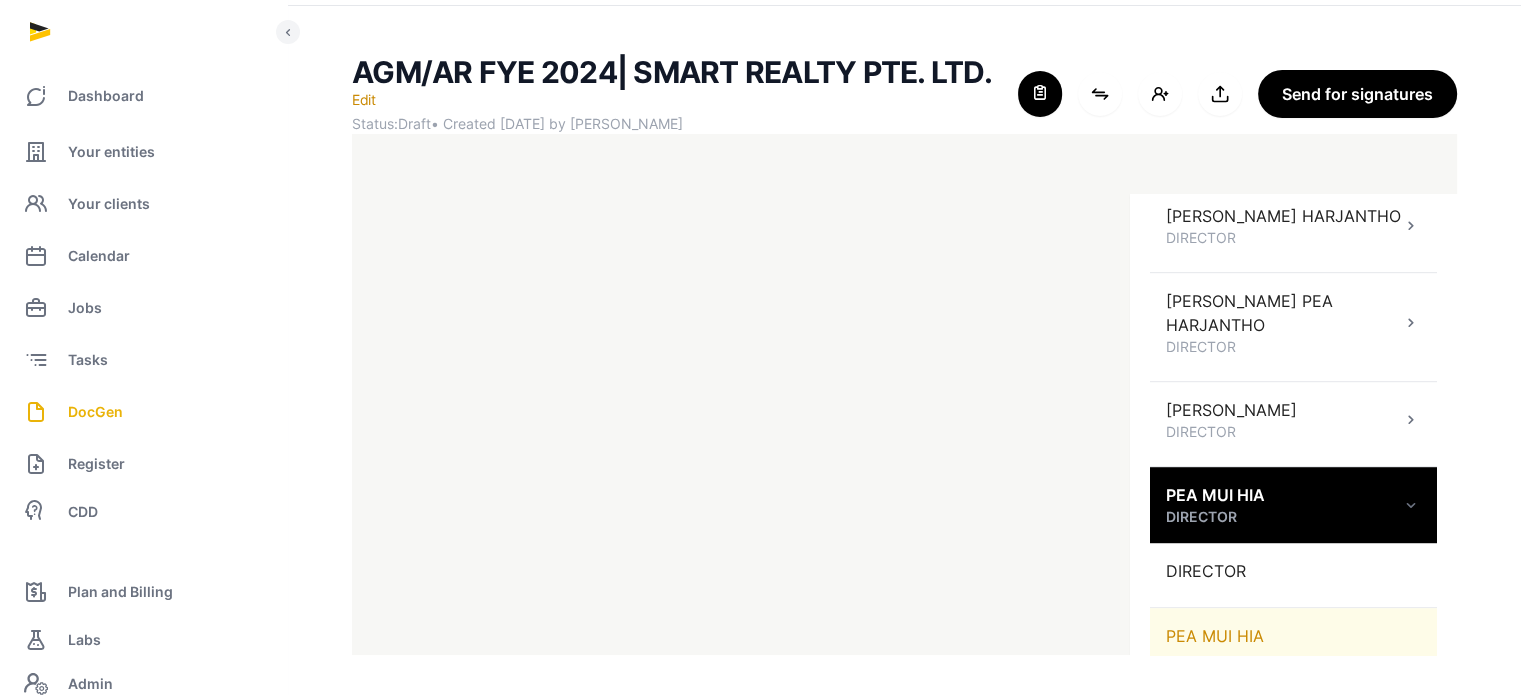 click on "PEA MUI HIA" at bounding box center [1293, 636] 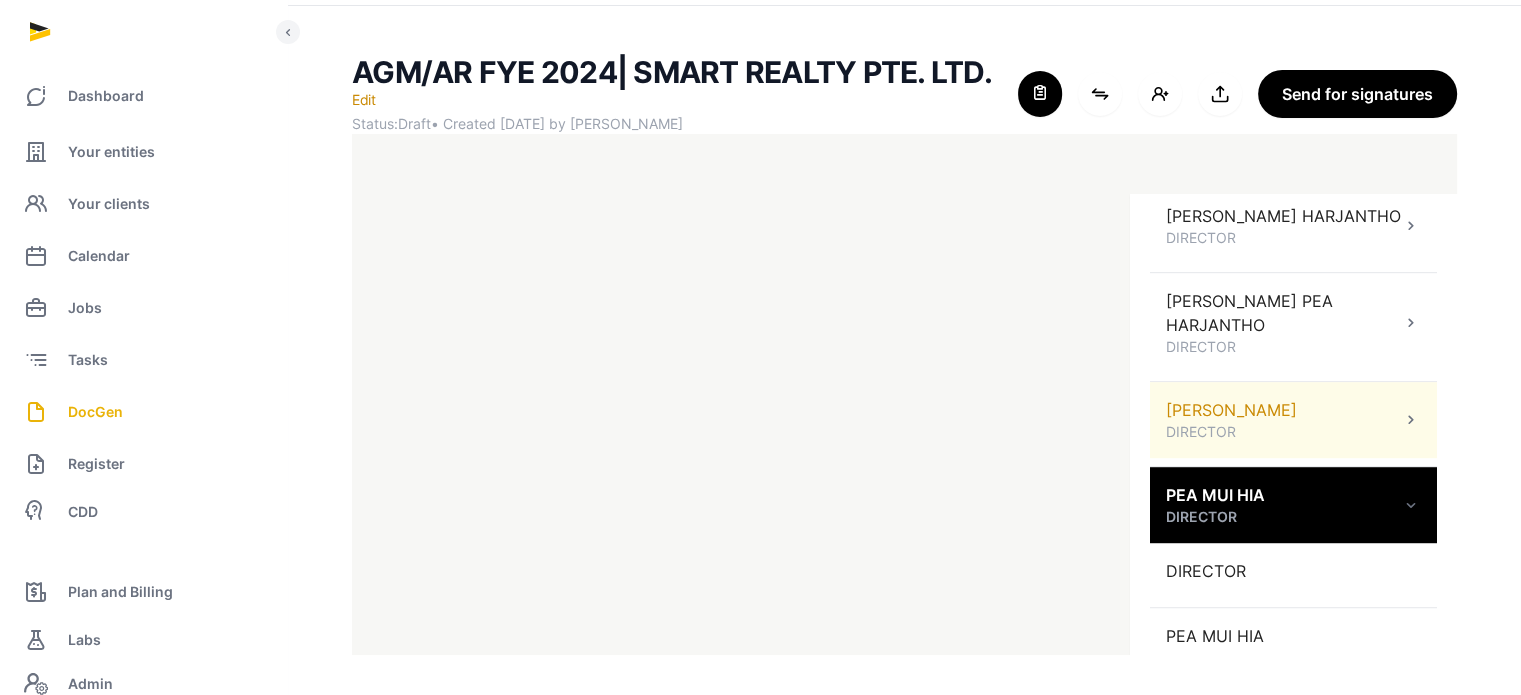 click on "DIRECTOR" at bounding box center (1231, 432) 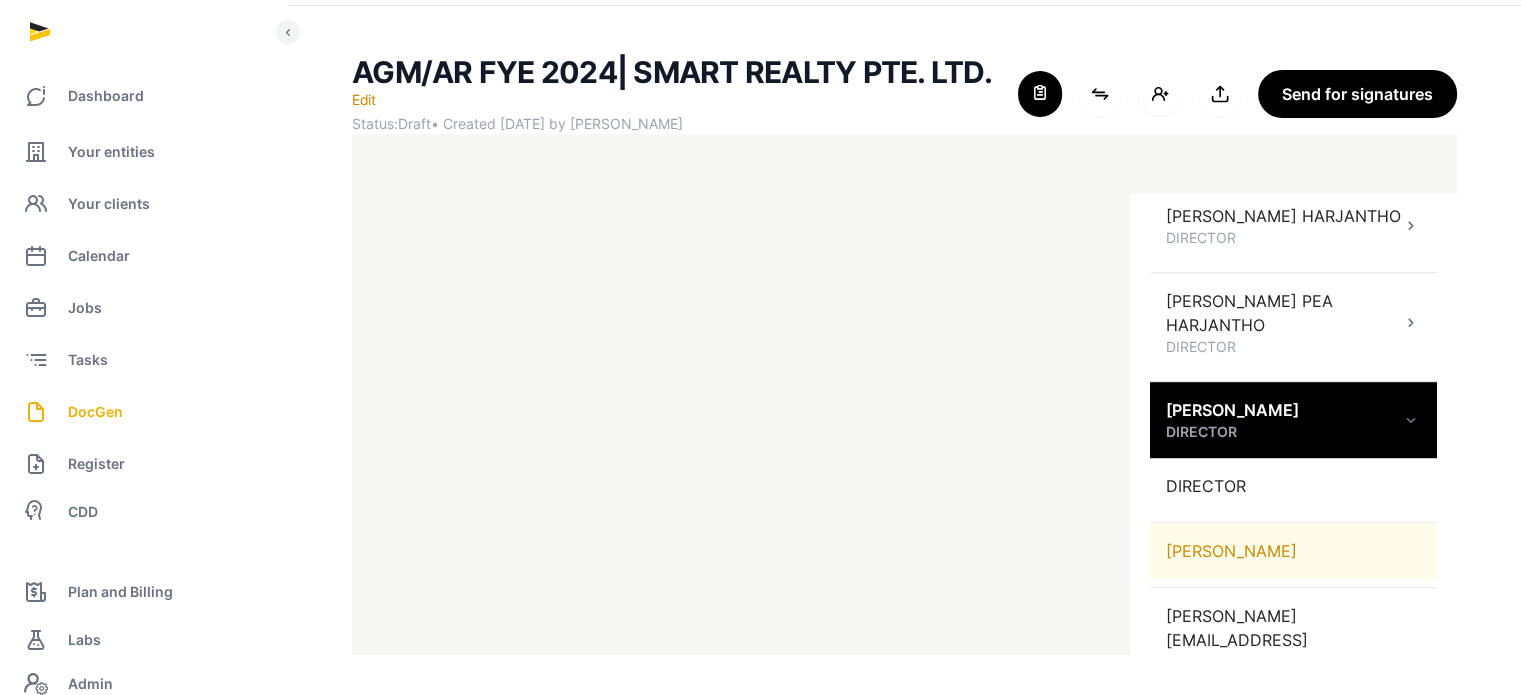click on "[PERSON_NAME]" at bounding box center (1293, 551) 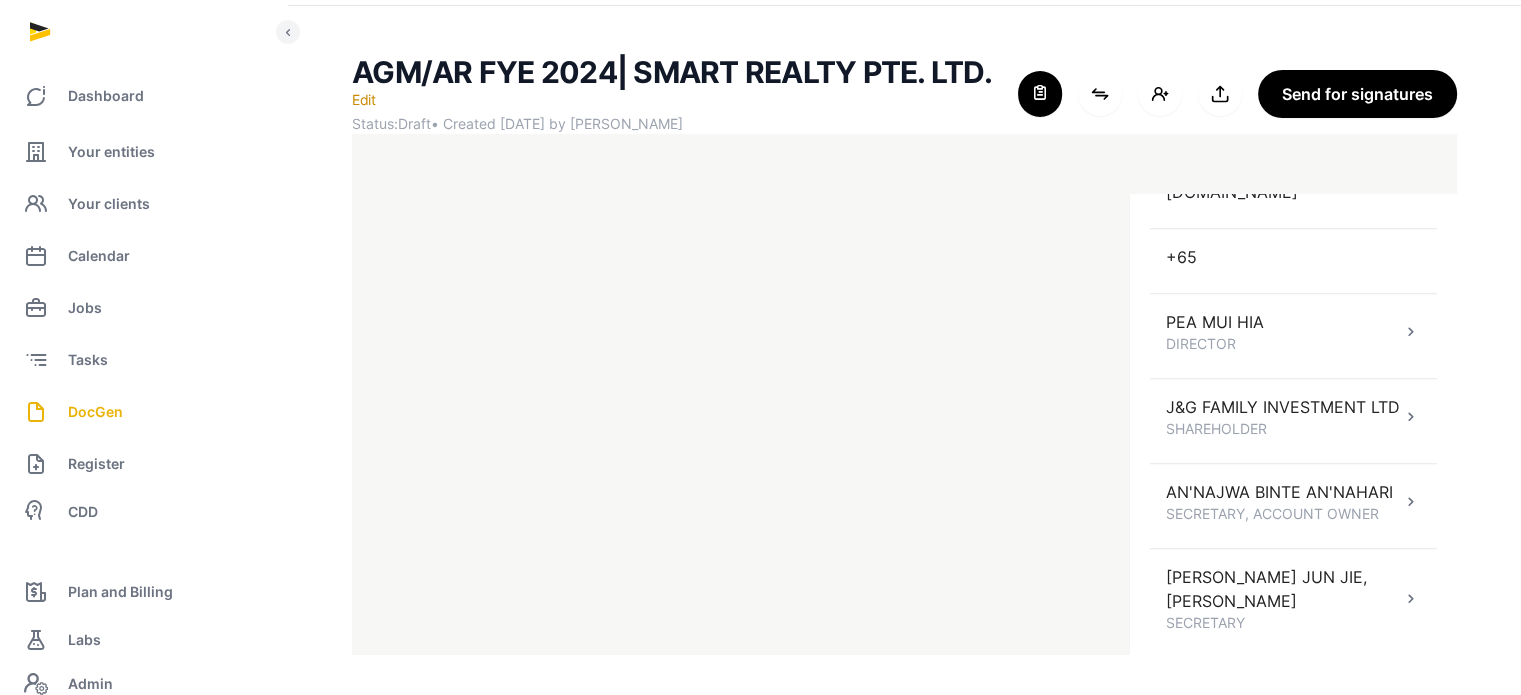 scroll, scrollTop: 1893, scrollLeft: 0, axis: vertical 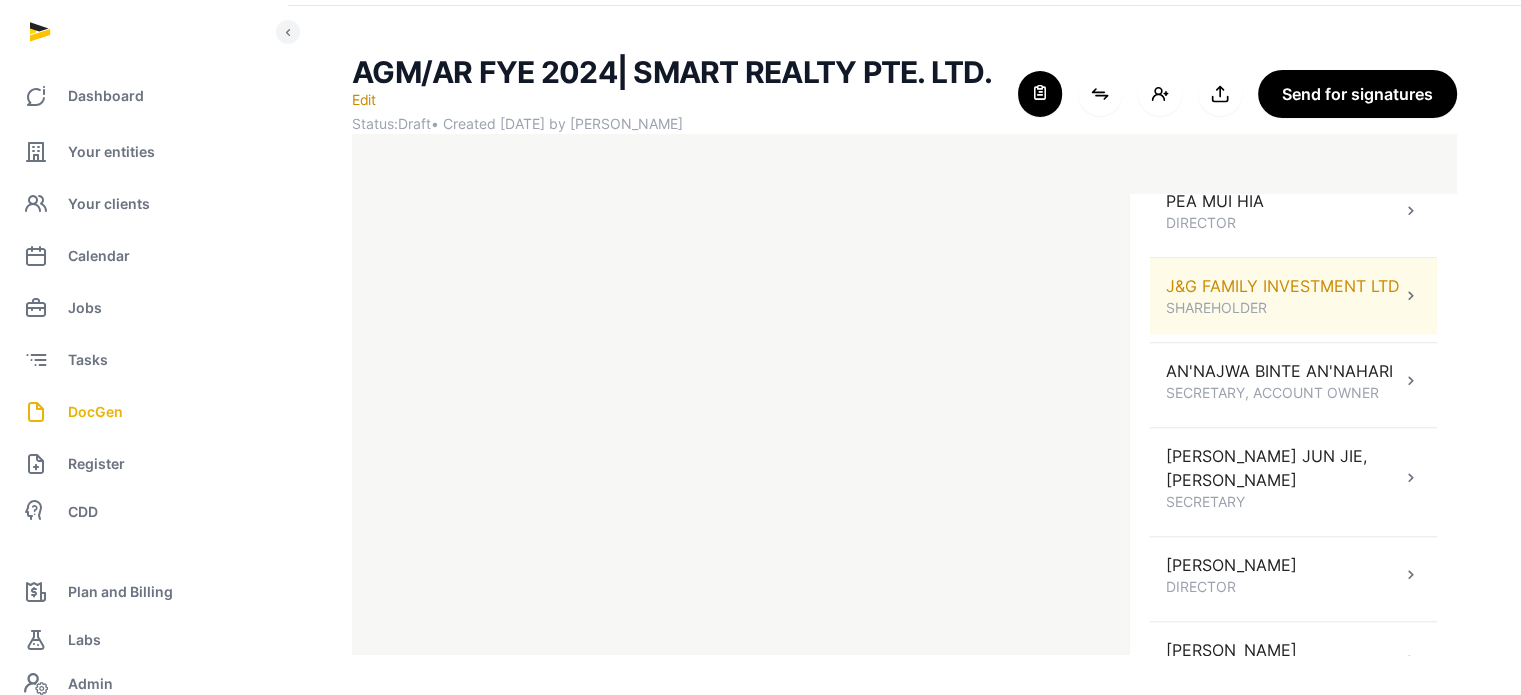 click on "J&G FAMILY INVESTMENT LTD SHAREHOLDER" at bounding box center (1283, 296) 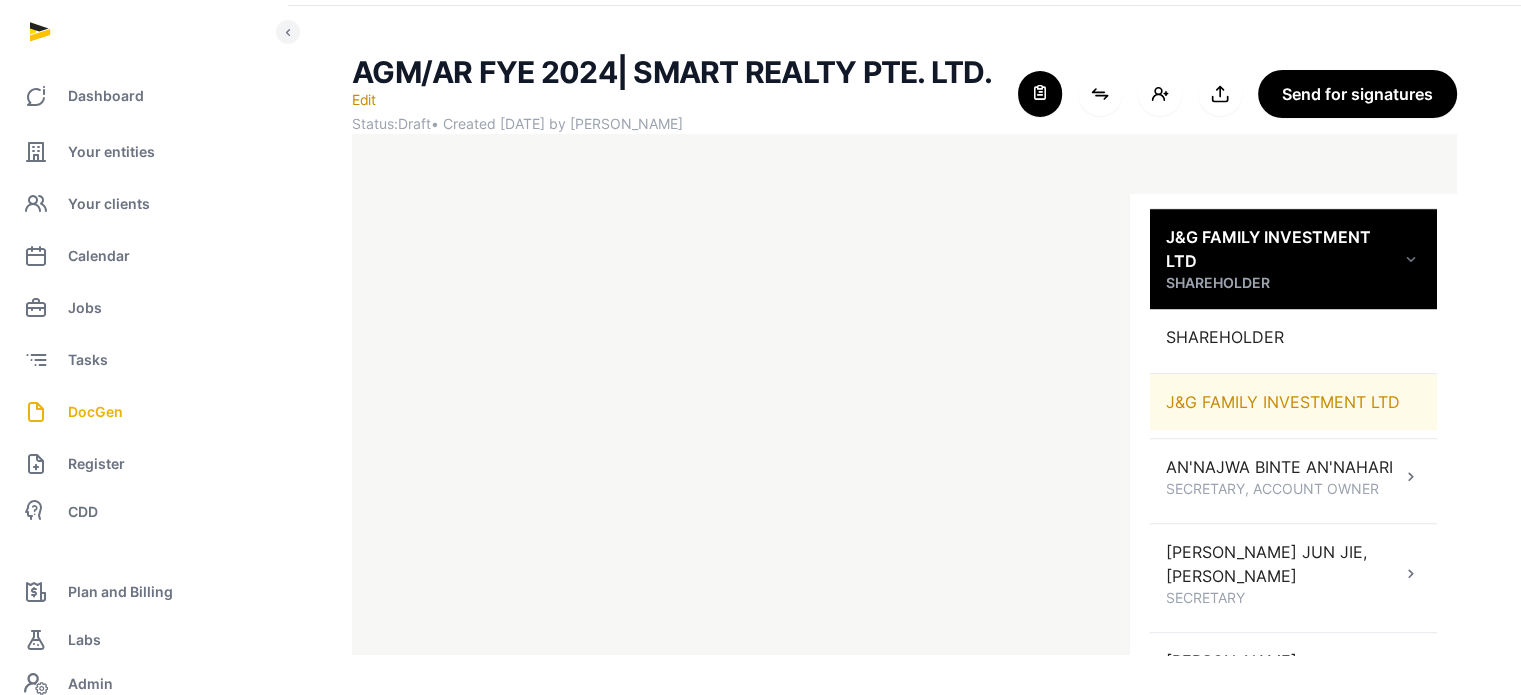 click on "J&G FAMILY INVESTMENT LTD" at bounding box center [1293, 402] 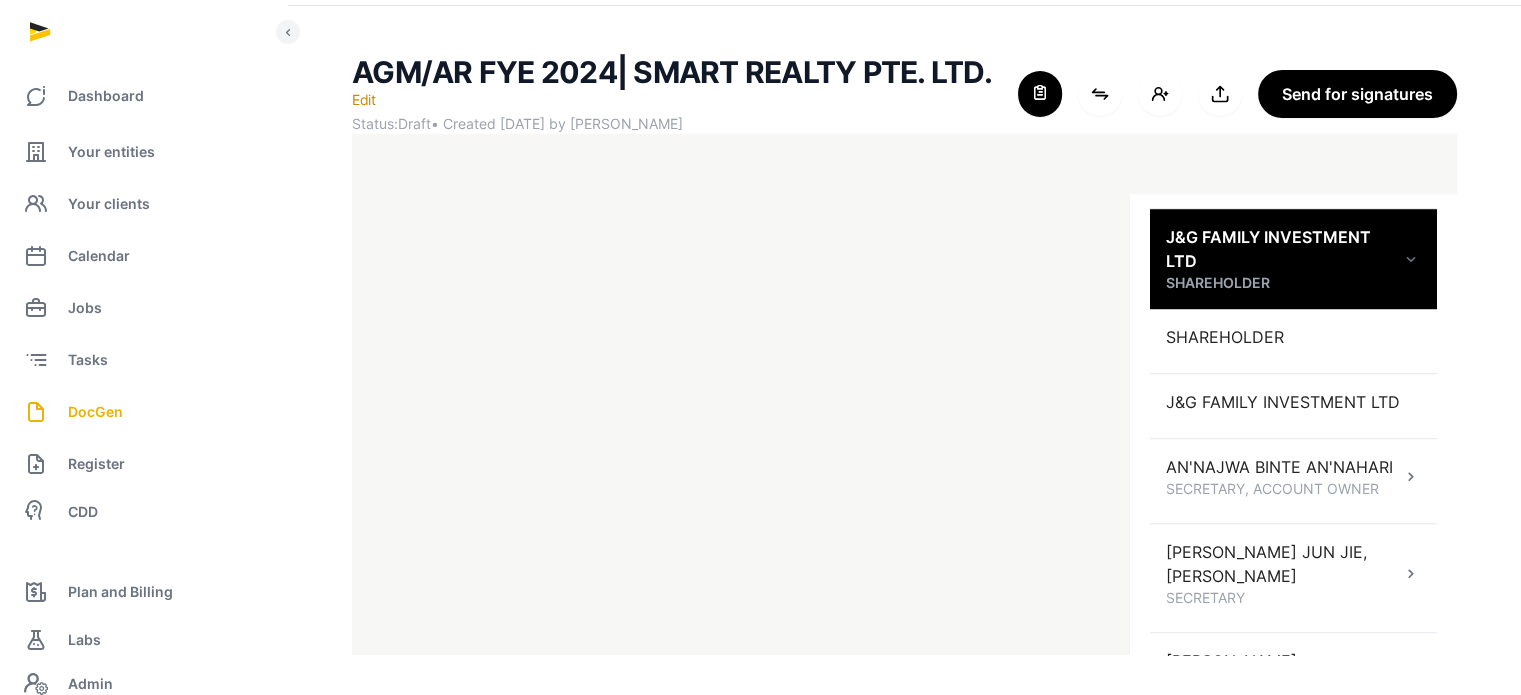 scroll, scrollTop: 1764, scrollLeft: 0, axis: vertical 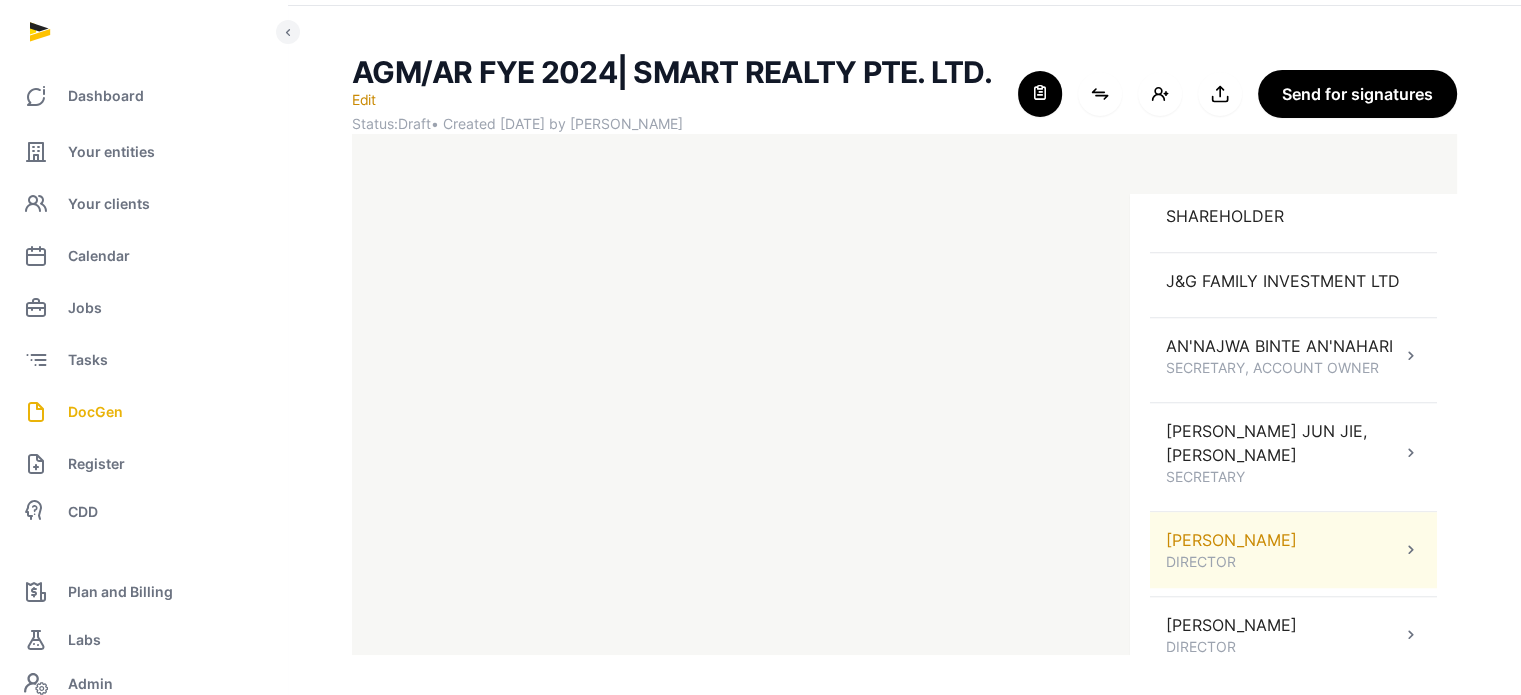 click on "[PERSON_NAME] DIRECTOR" at bounding box center [1293, 550] 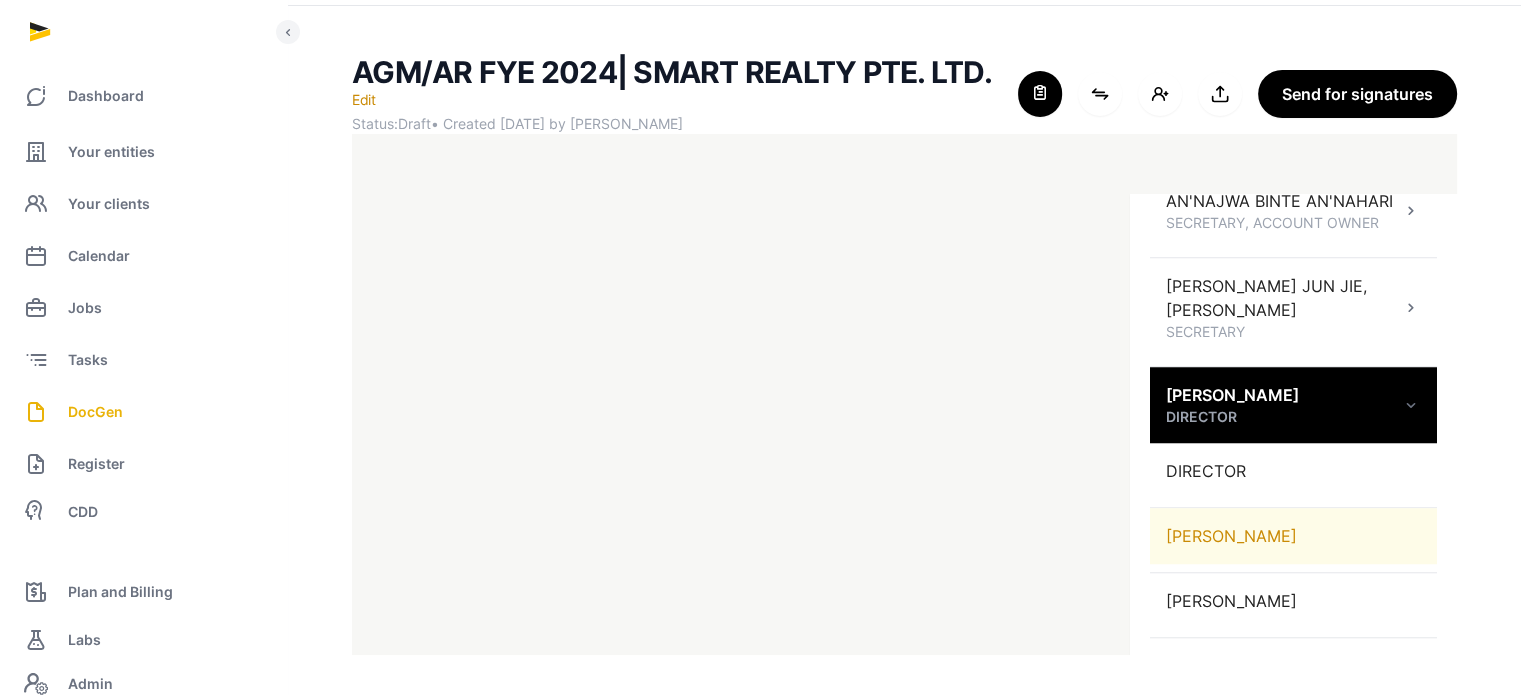 click on "[PERSON_NAME]" at bounding box center (1293, 536) 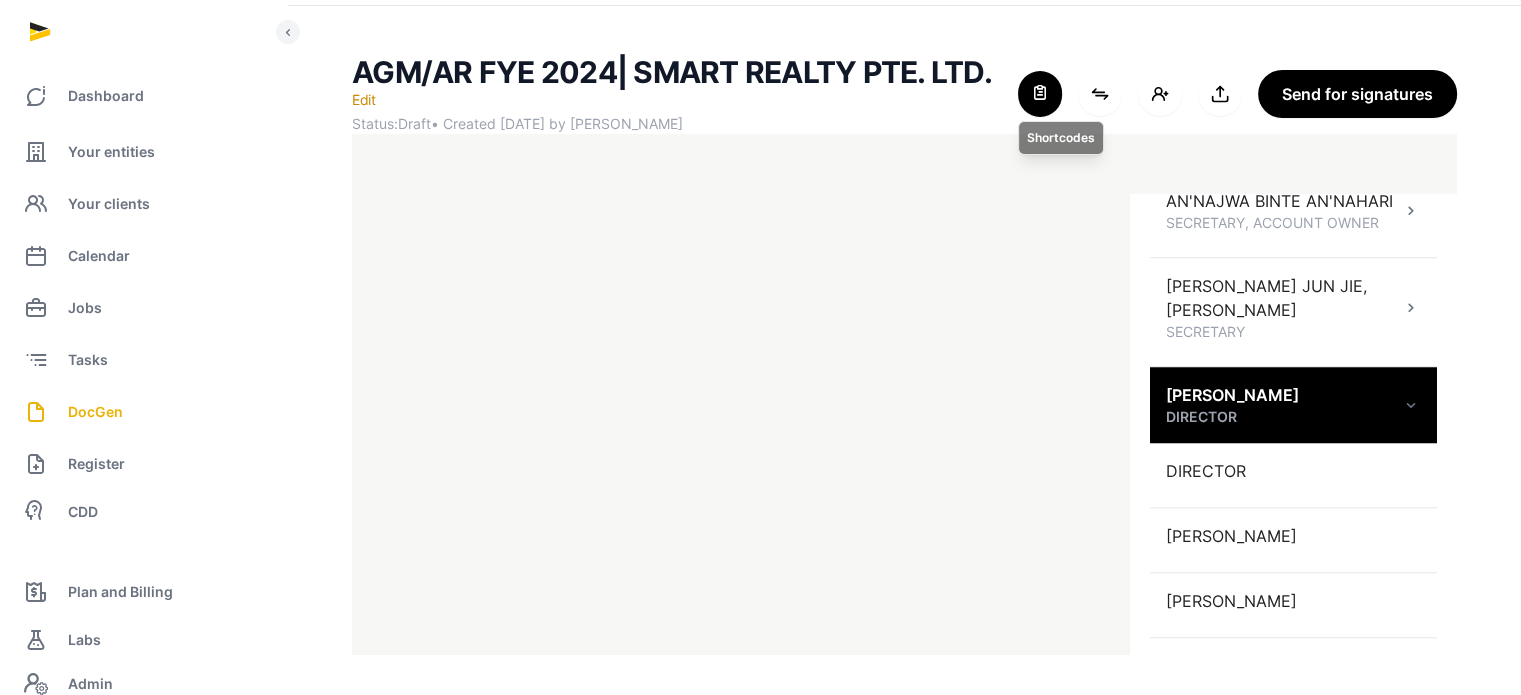 click at bounding box center [1040, 94] 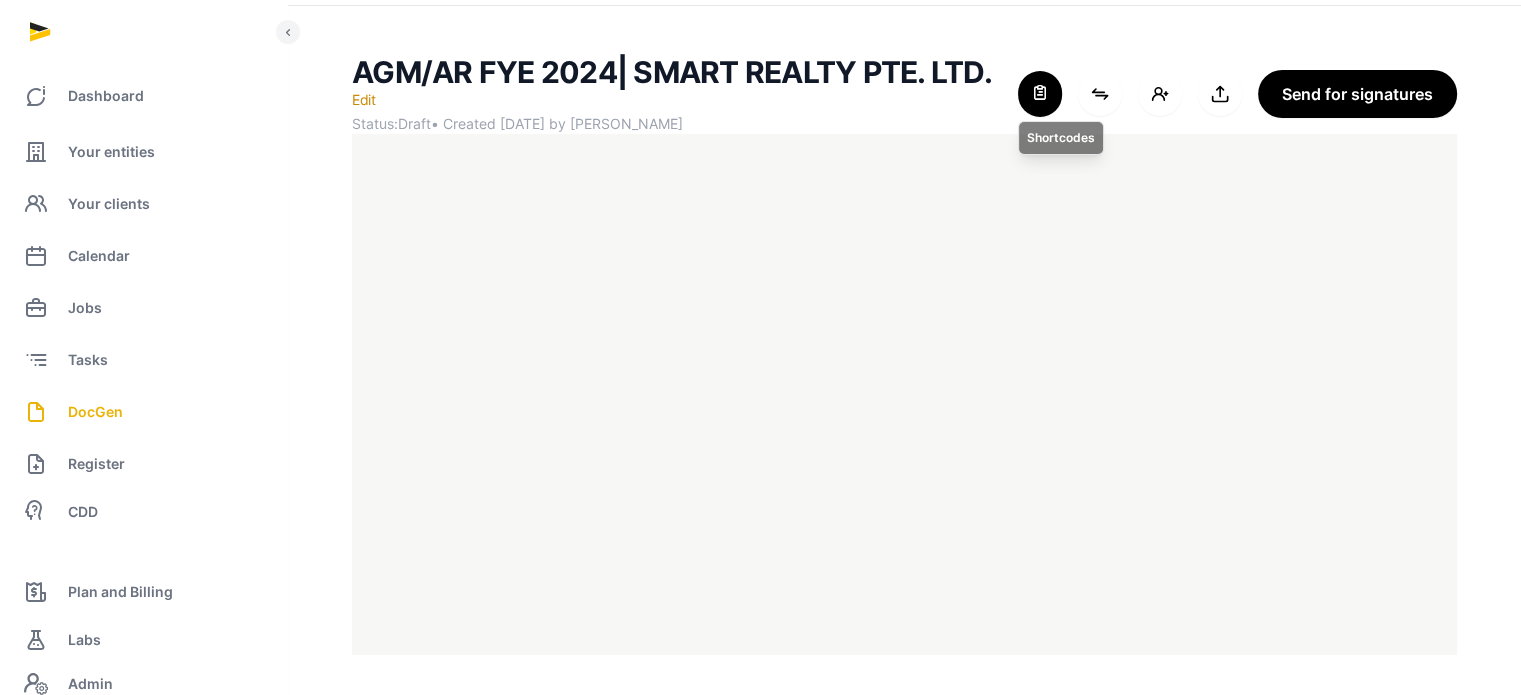 click at bounding box center [1040, 94] 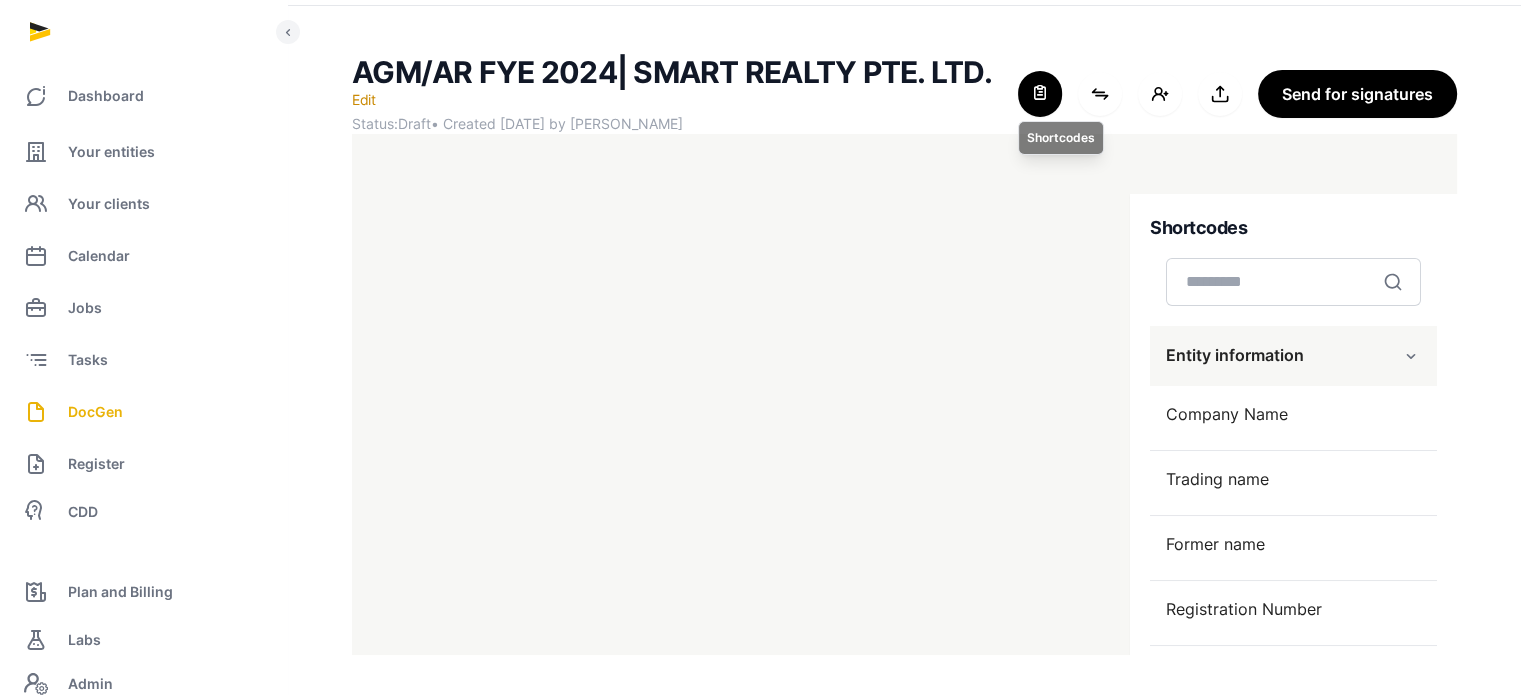 click at bounding box center [1040, 94] 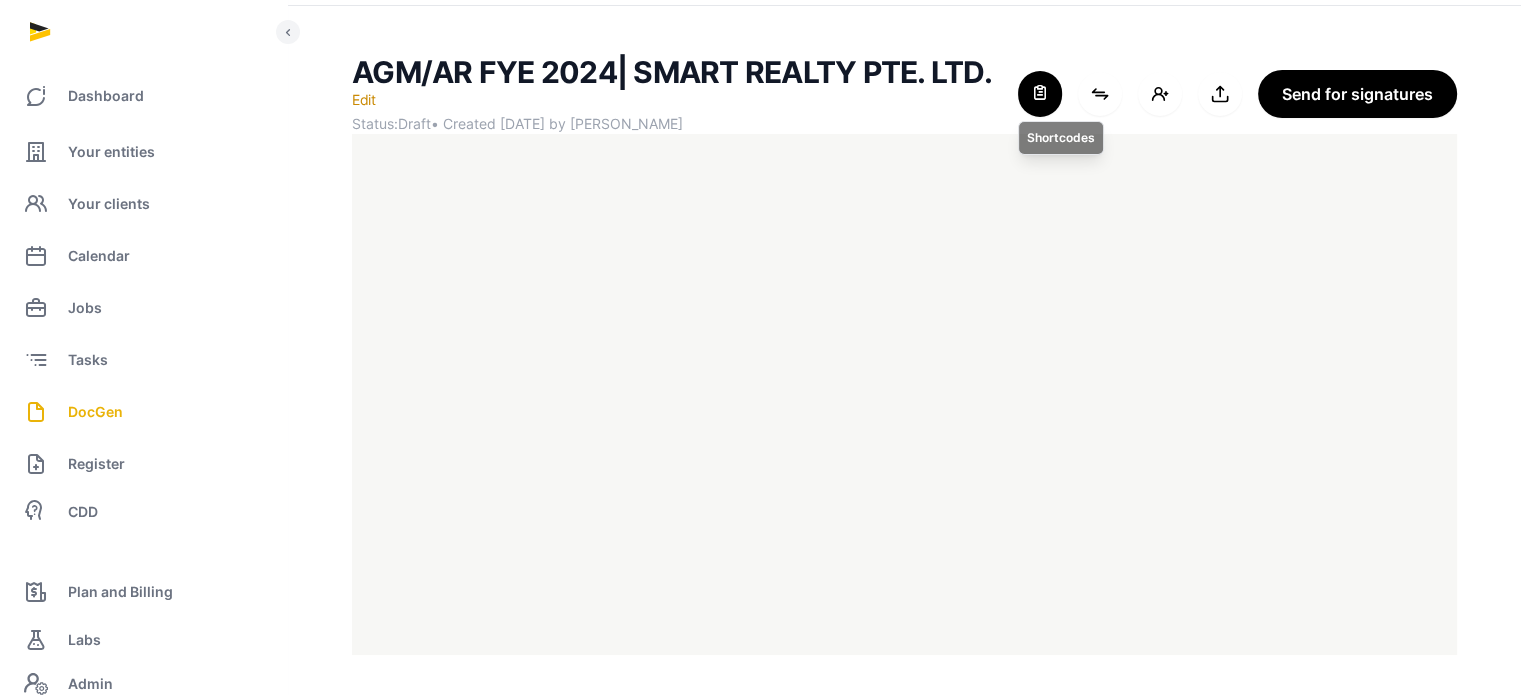 click at bounding box center [1040, 94] 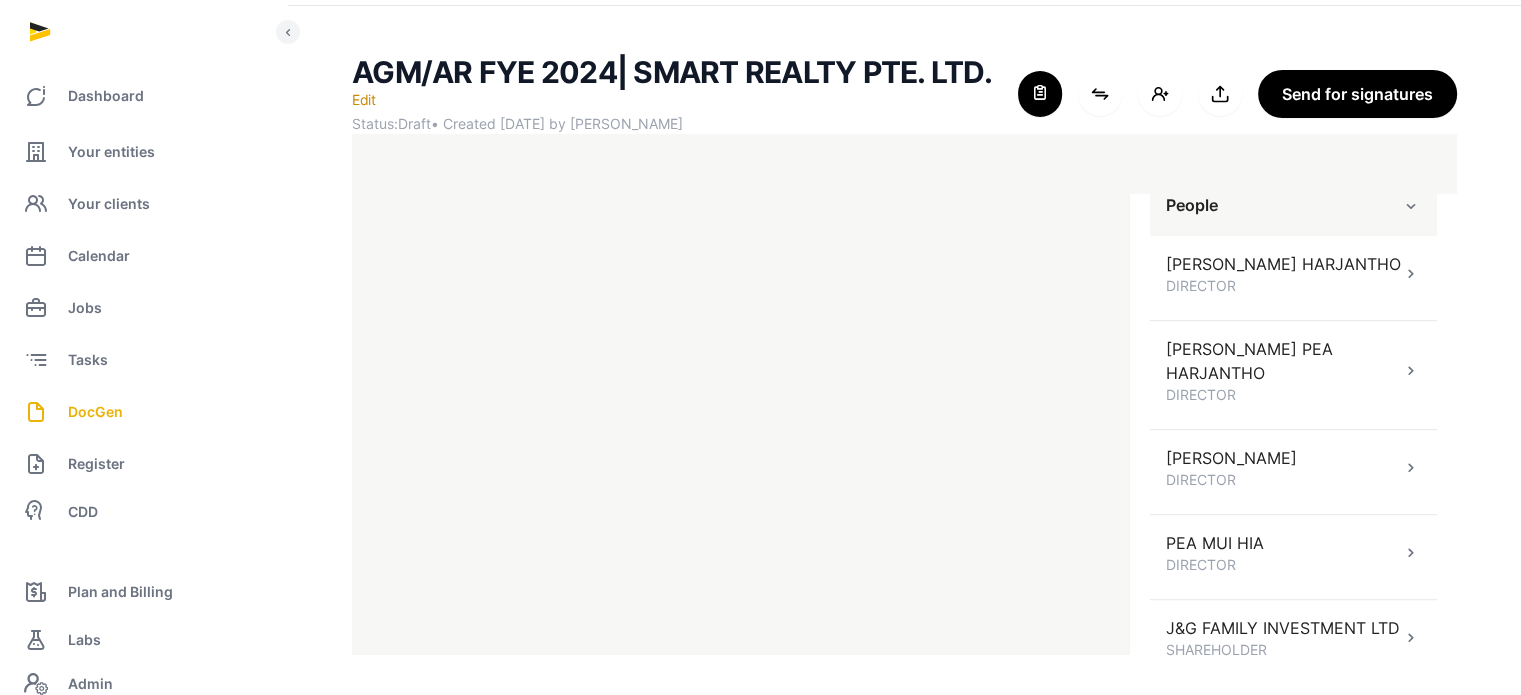 scroll, scrollTop: 1275, scrollLeft: 0, axis: vertical 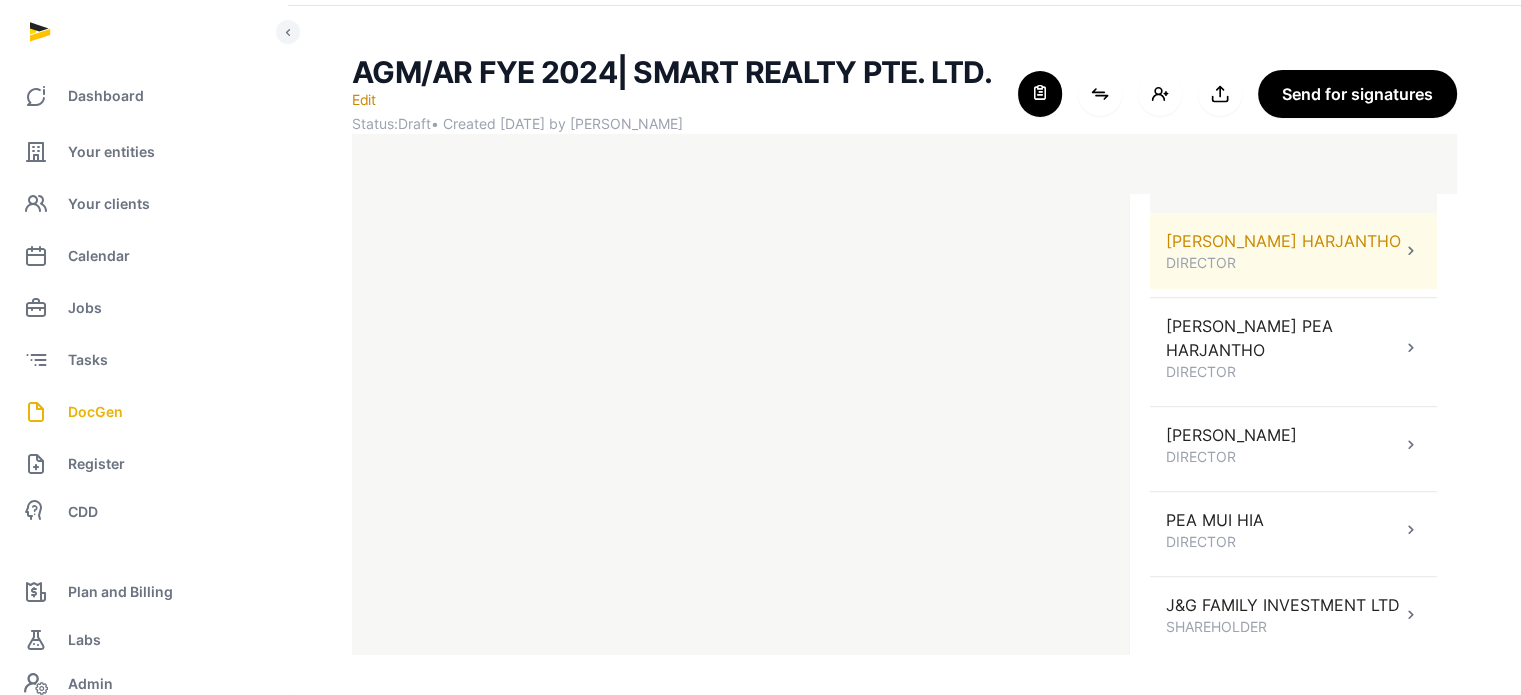 click on "[PERSON_NAME] HARJANTHO DIRECTOR" at bounding box center [1293, 251] 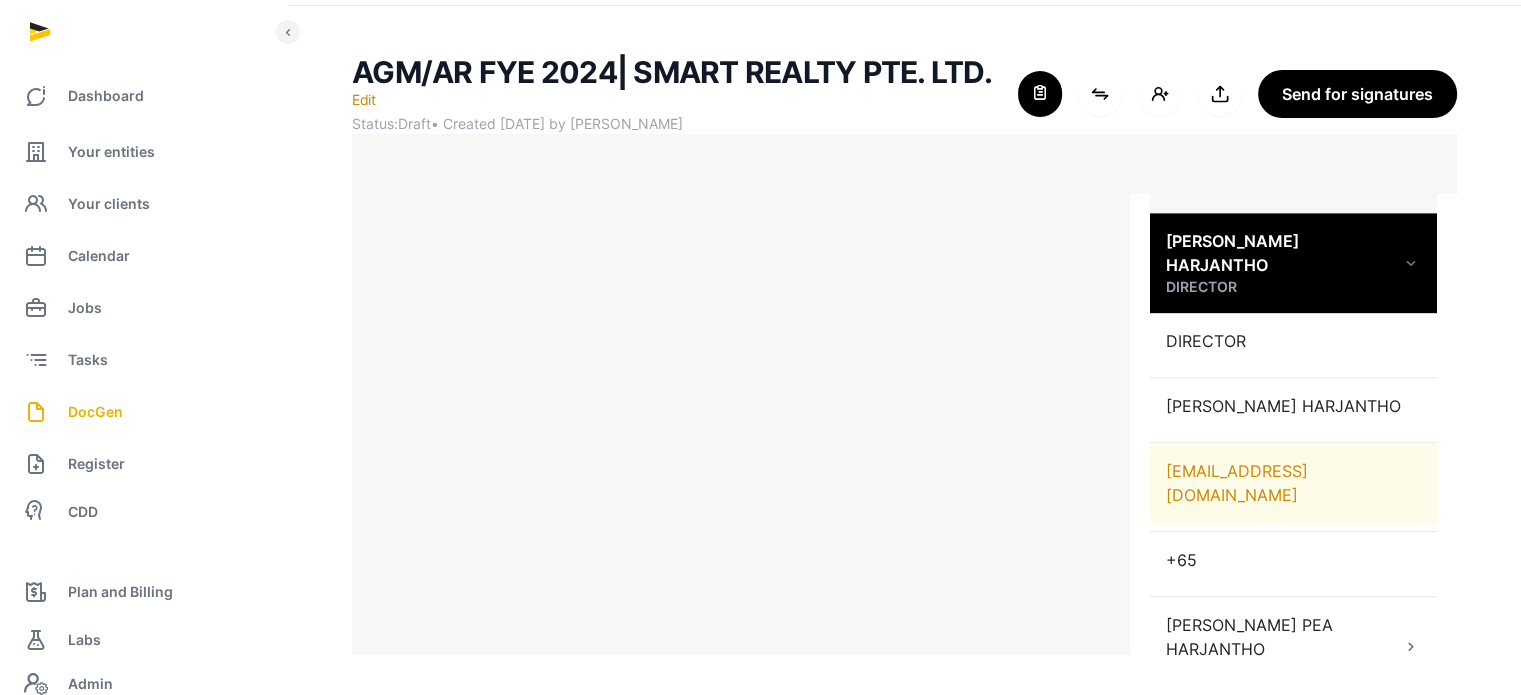 click on "[EMAIL_ADDRESS][DOMAIN_NAME]" at bounding box center [1293, 483] 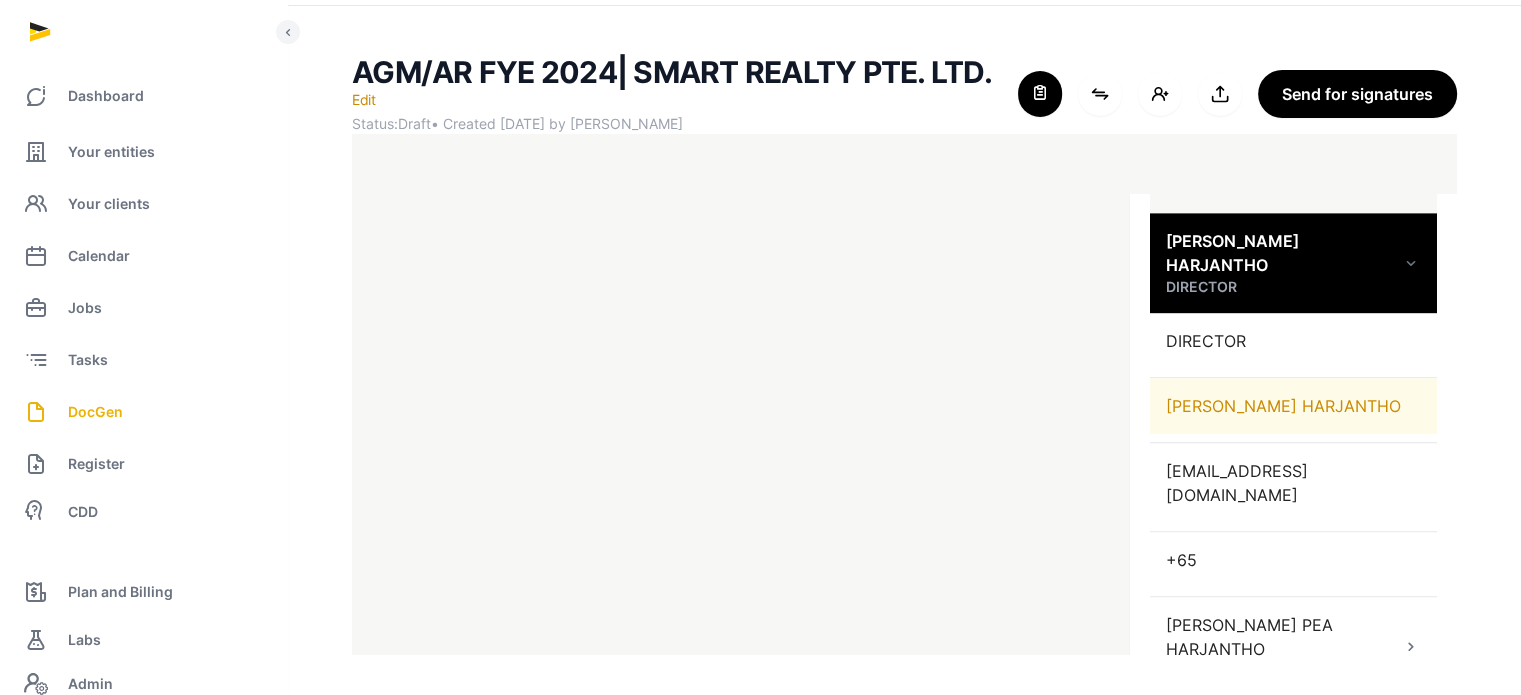 click on "[PERSON_NAME] HARJANTHO" at bounding box center [1293, 406] 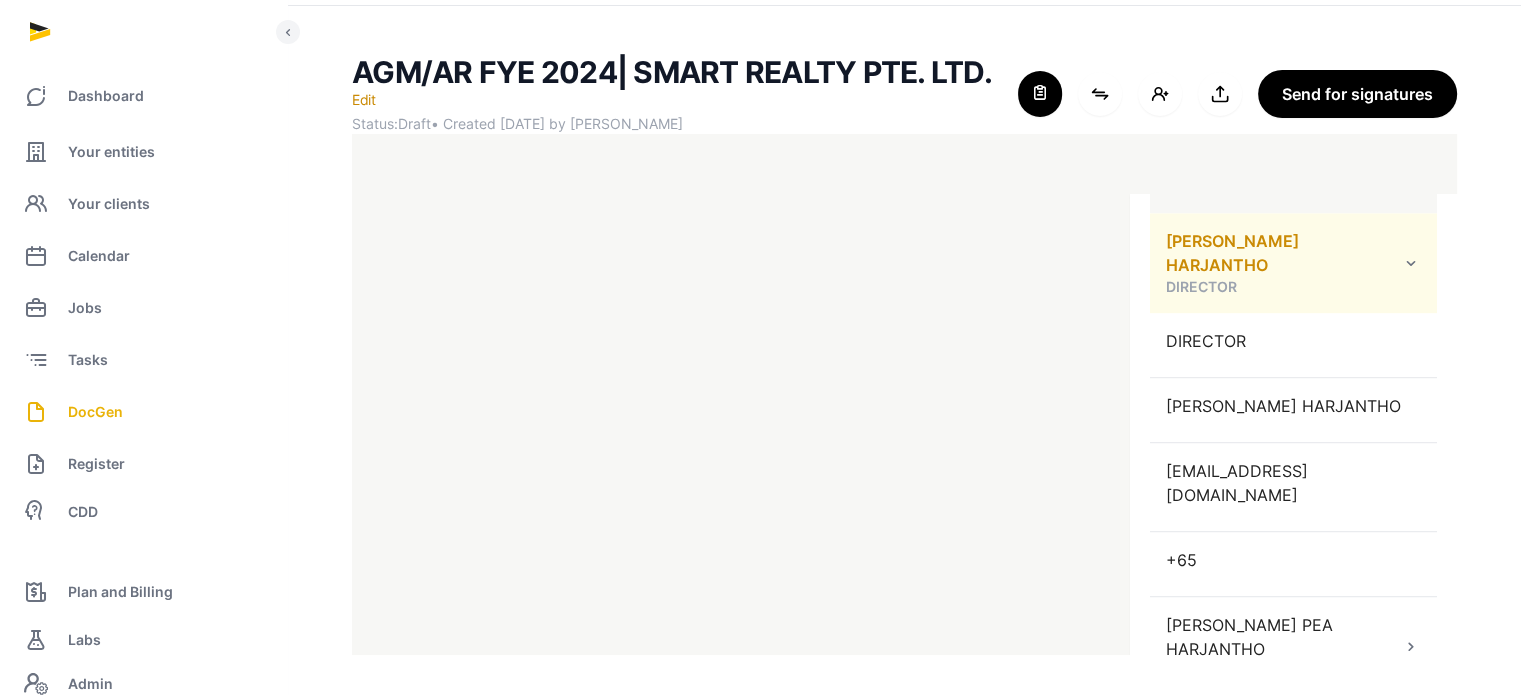 click at bounding box center [1411, 263] 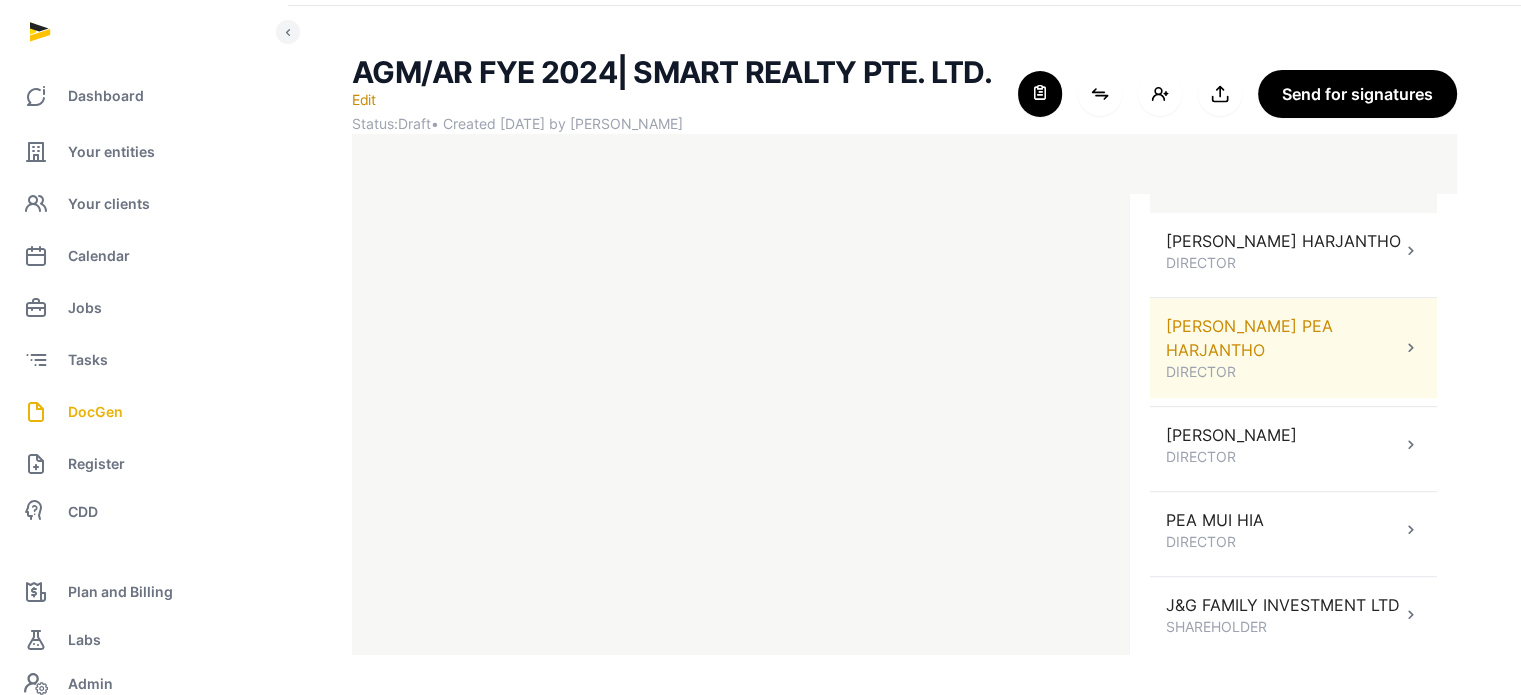 click on "DIRECTOR" at bounding box center (1283, 372) 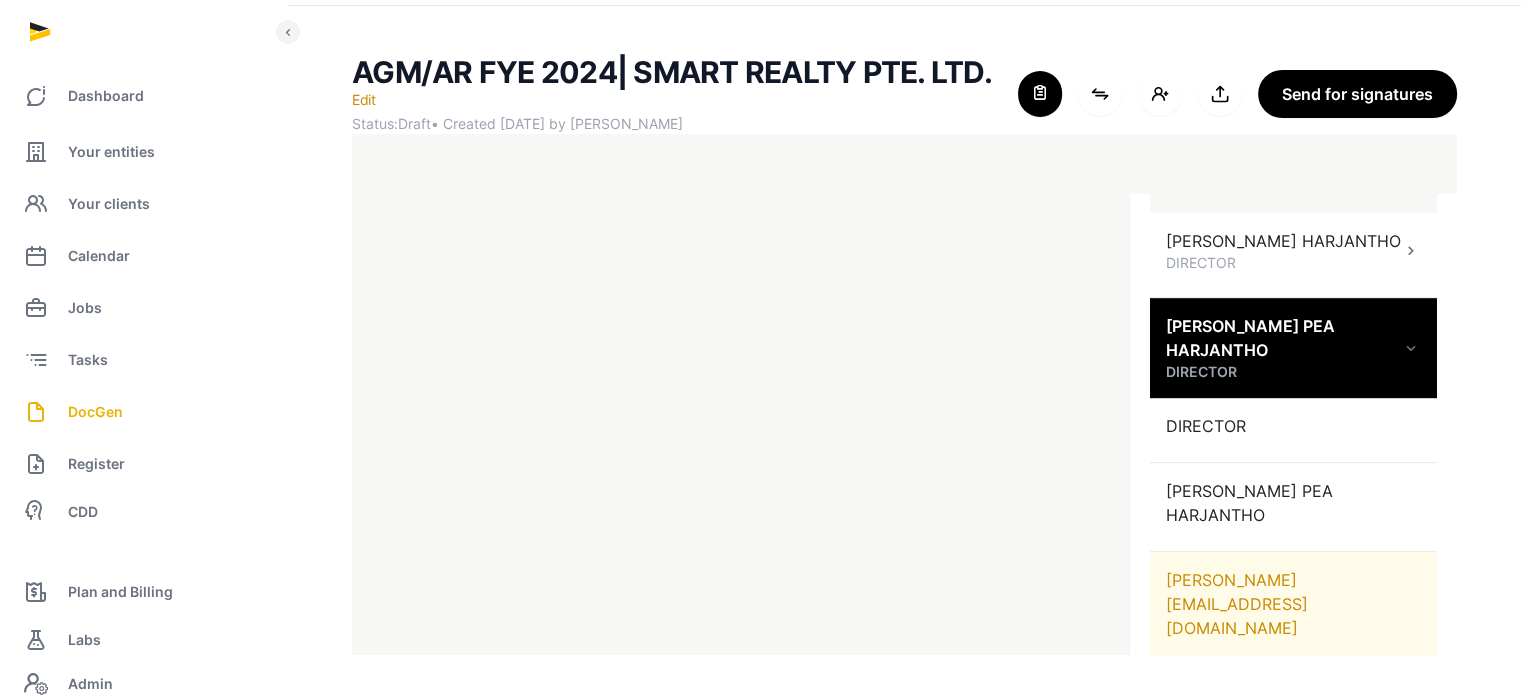 click on "[PERSON_NAME][EMAIL_ADDRESS][DOMAIN_NAME]" at bounding box center (1293, 604) 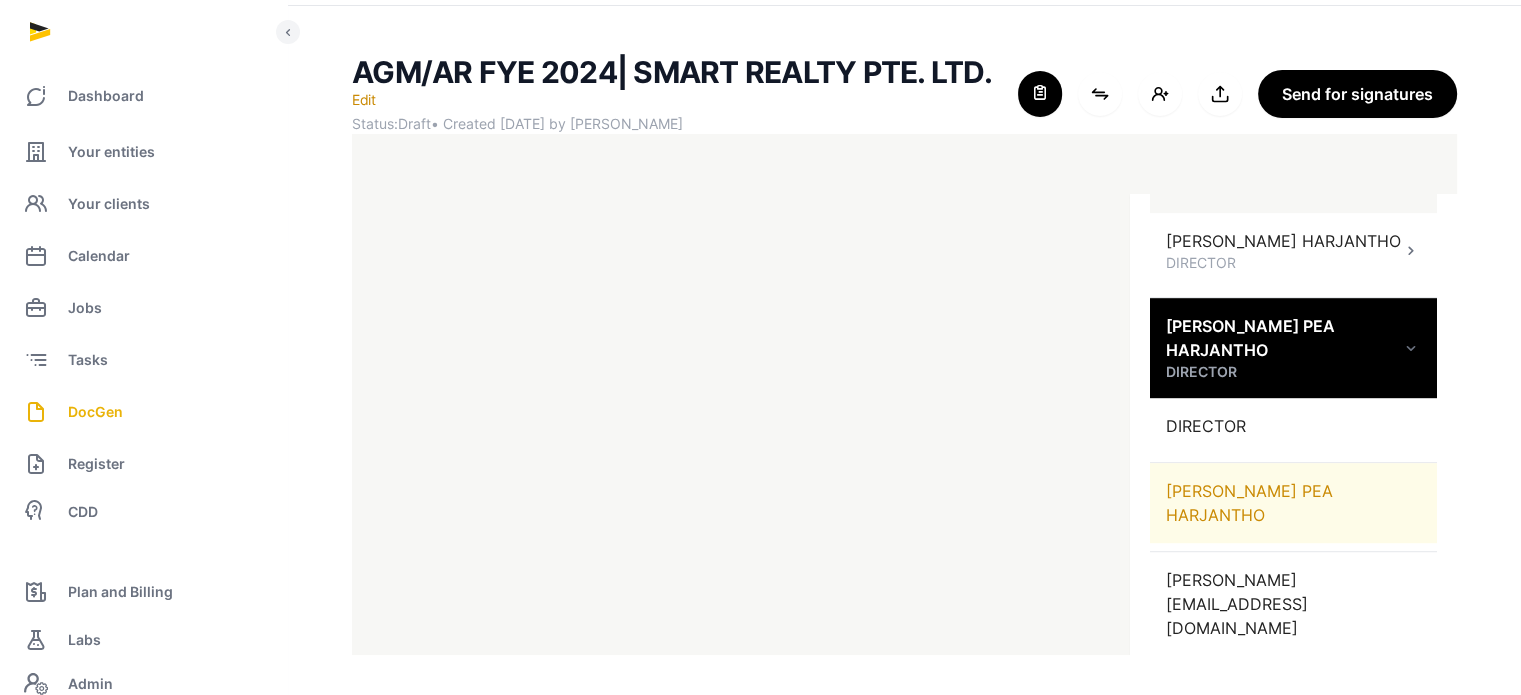 click on "[PERSON_NAME] PEA HARJANTHO" at bounding box center [1293, 503] 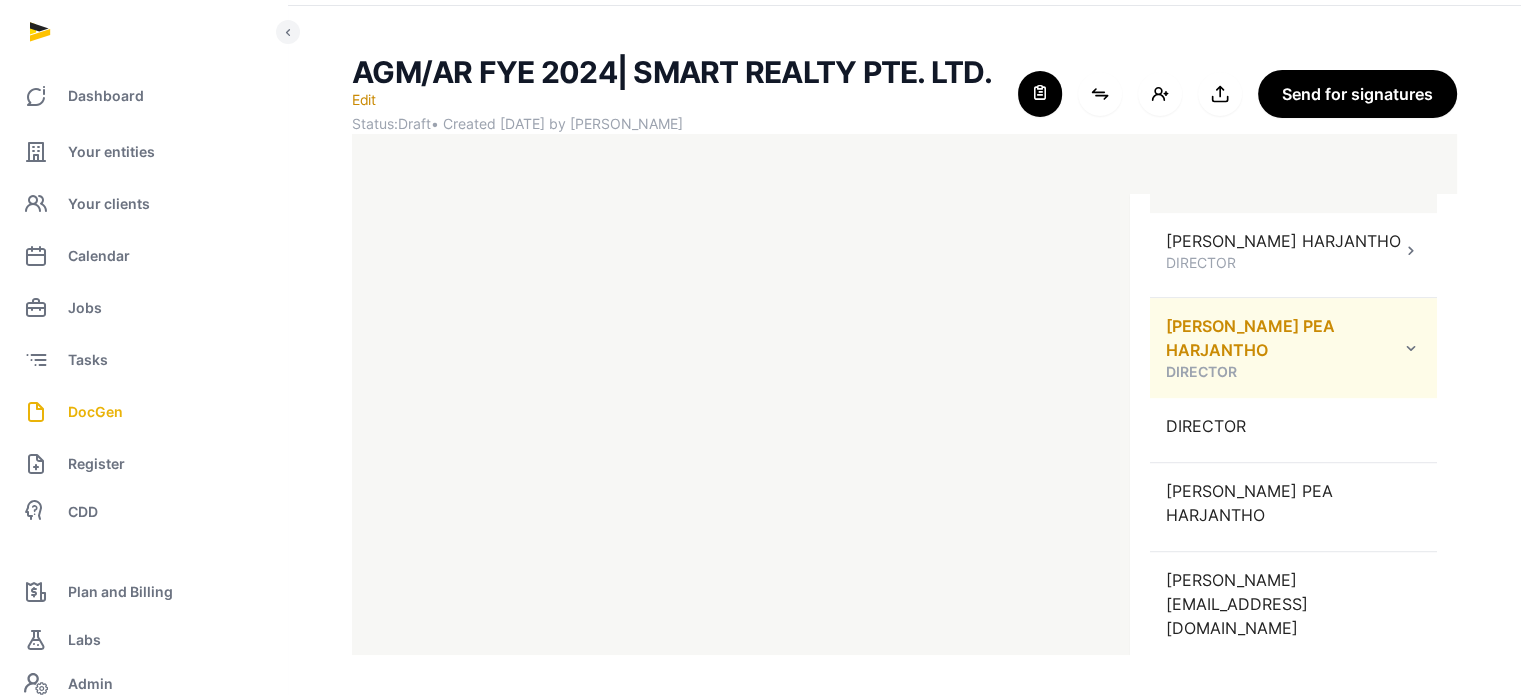 click at bounding box center (1411, 348) 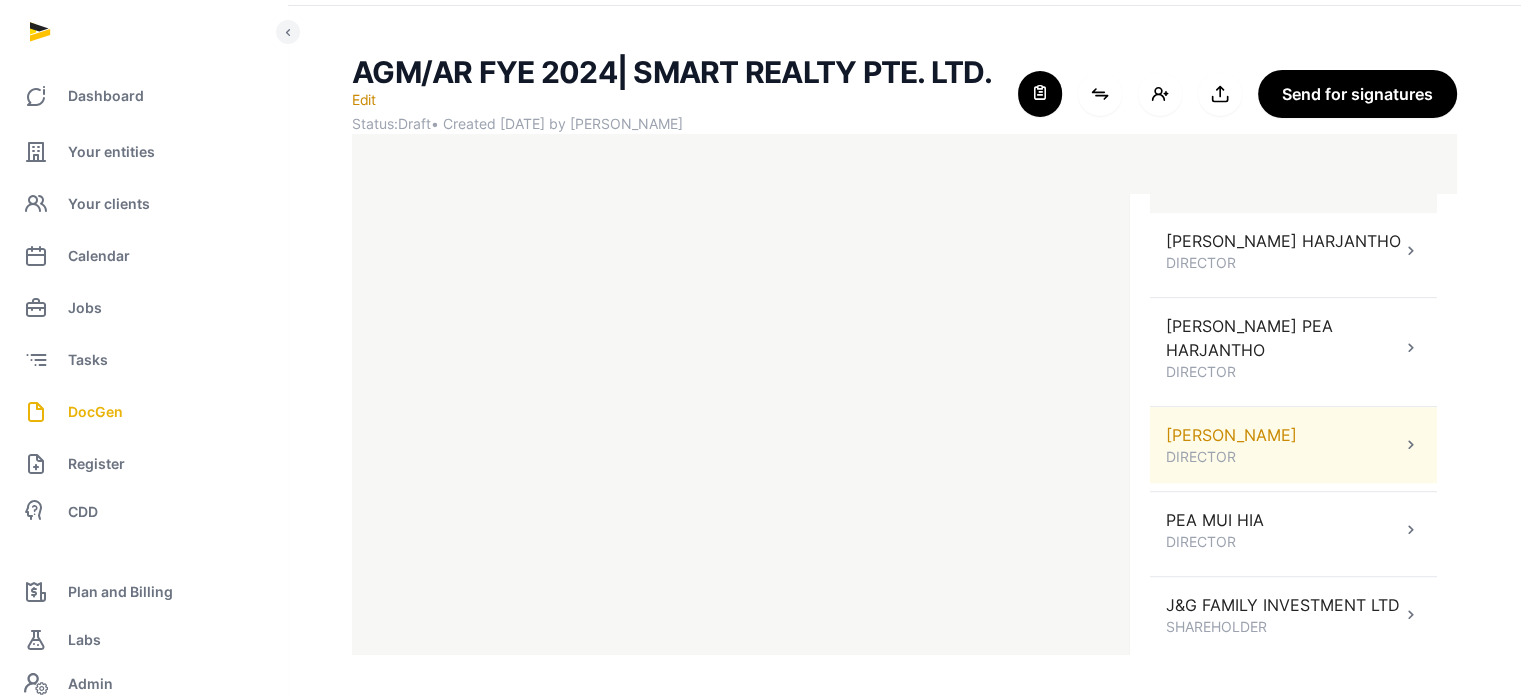 click at bounding box center (1411, 445) 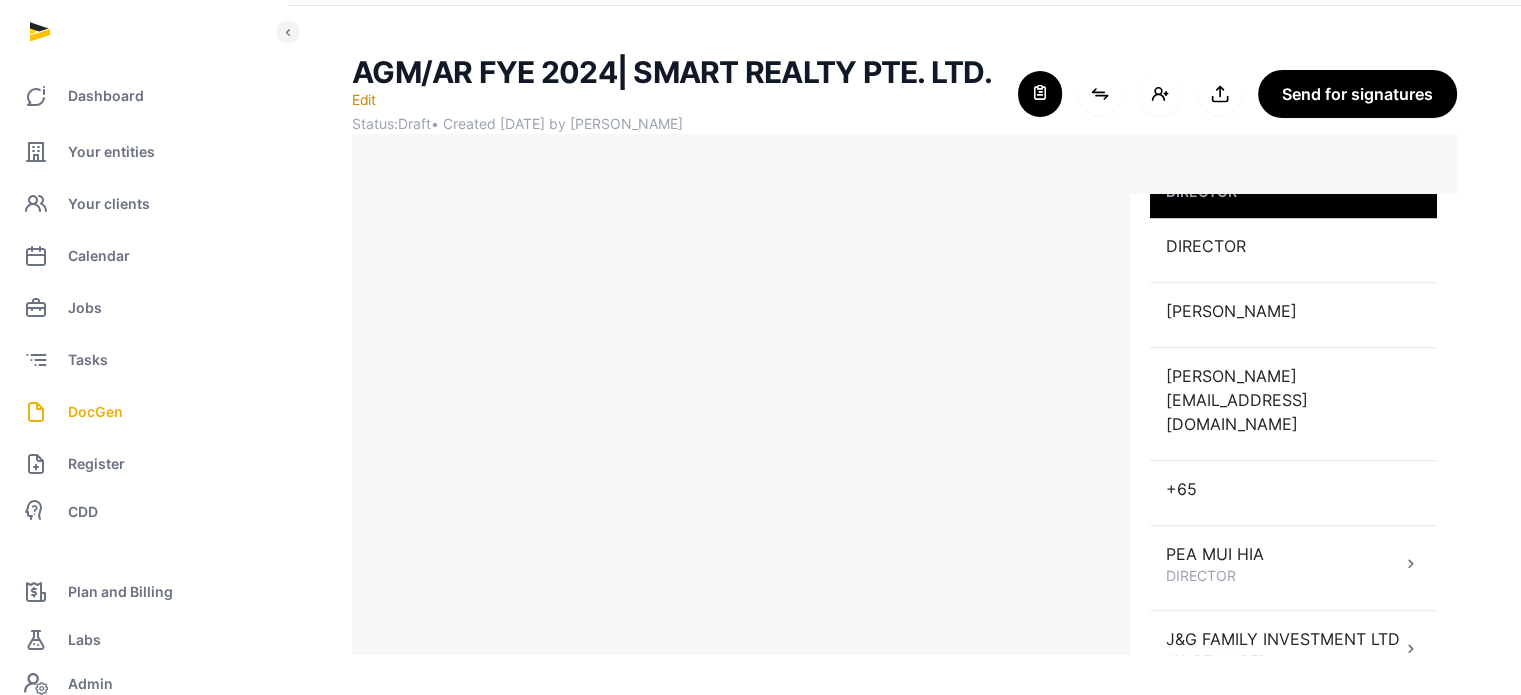 scroll, scrollTop: 1570, scrollLeft: 0, axis: vertical 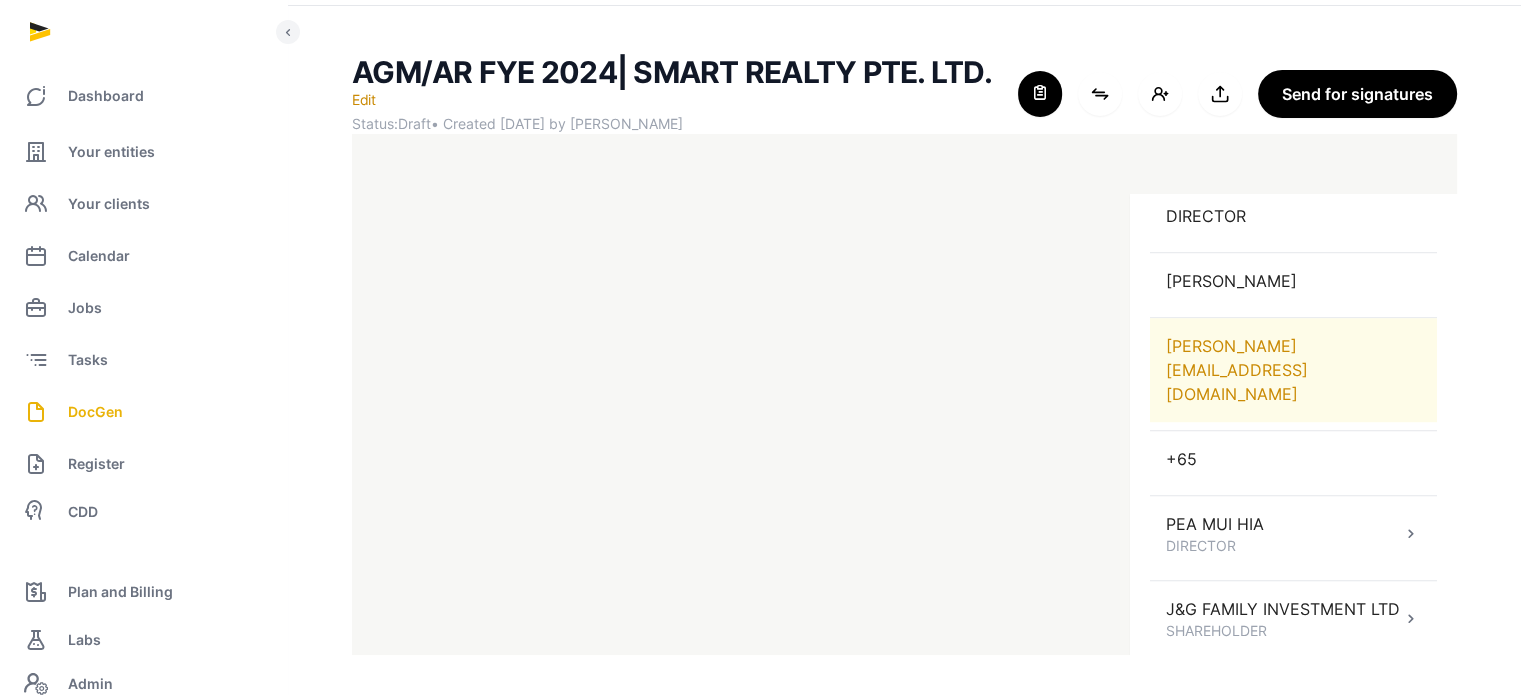 click on "[PERSON_NAME][EMAIL_ADDRESS][DOMAIN_NAME]" at bounding box center [1293, 370] 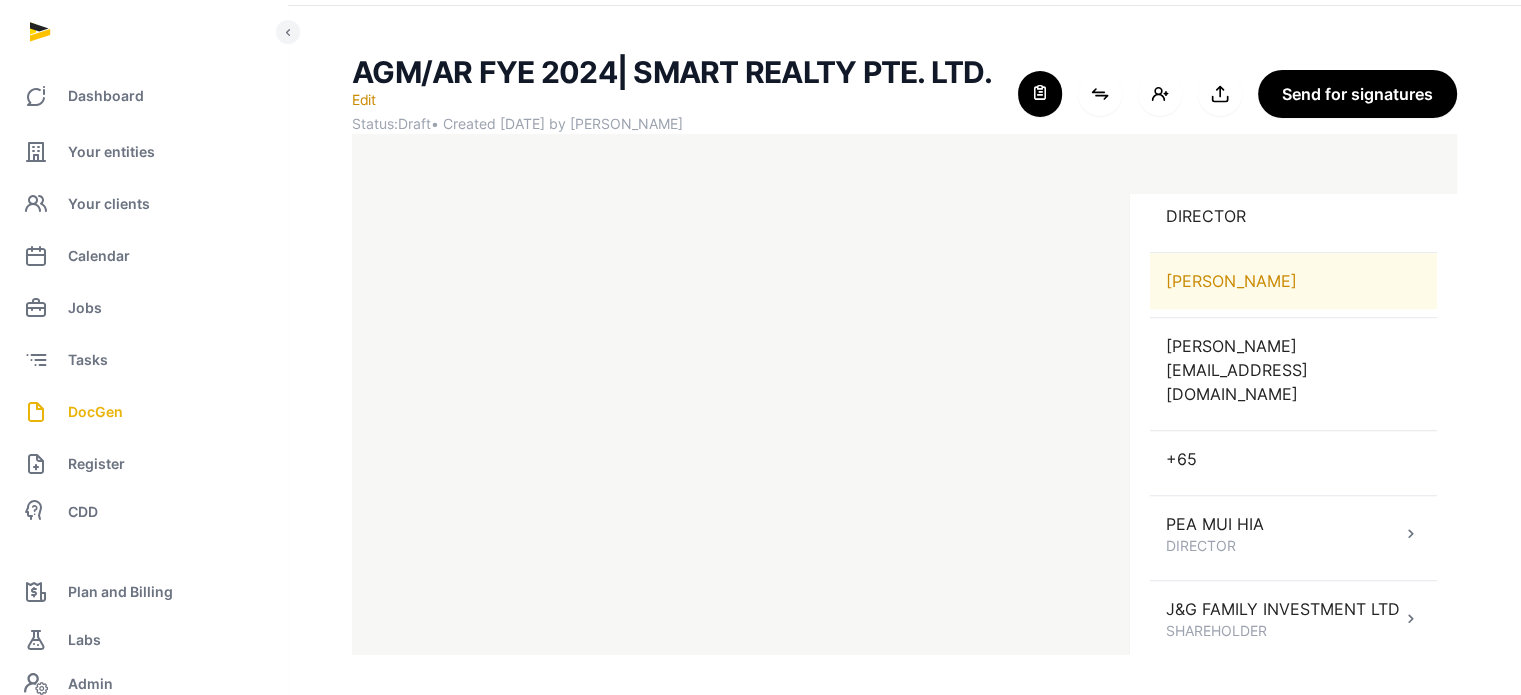 click on "[PERSON_NAME]" at bounding box center [1293, 281] 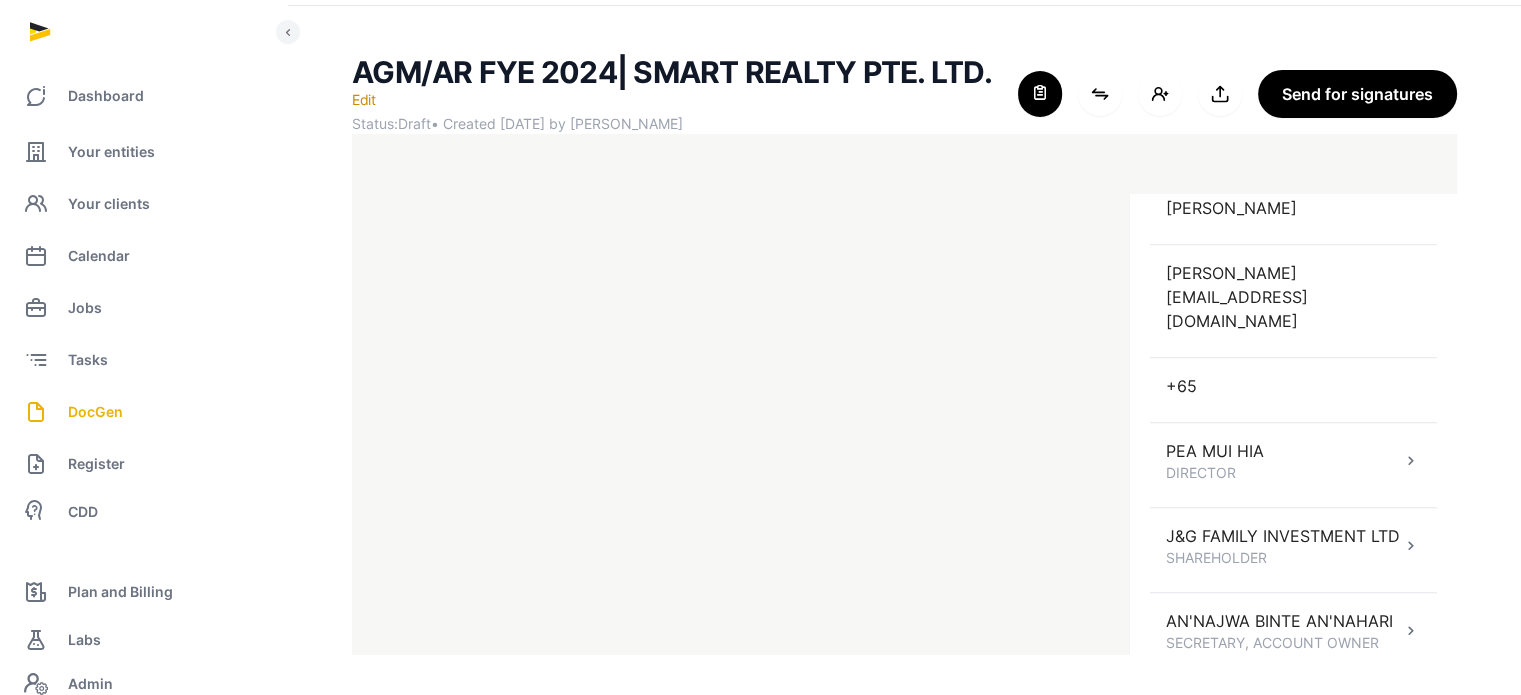 scroll, scrollTop: 1680, scrollLeft: 0, axis: vertical 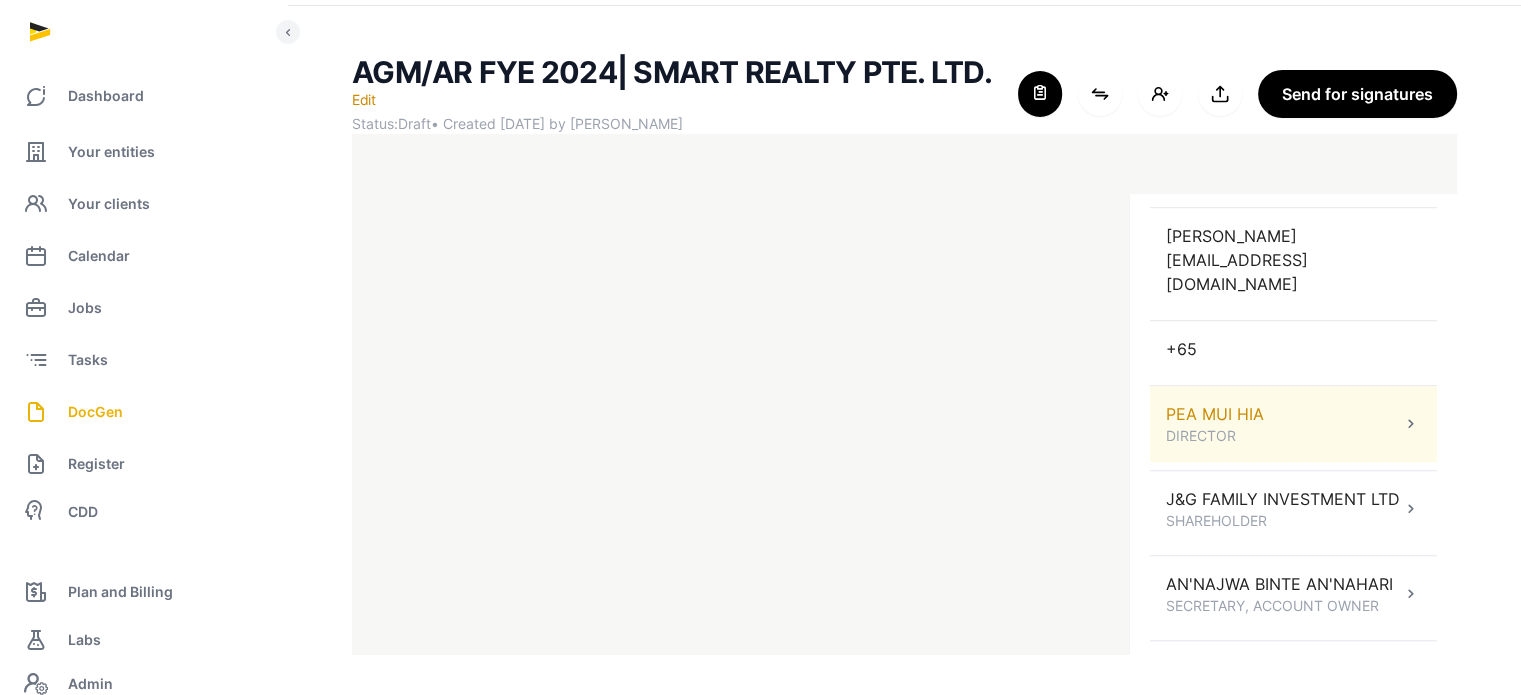 click on "PEA [PERSON_NAME] DIRECTOR" at bounding box center (1293, 424) 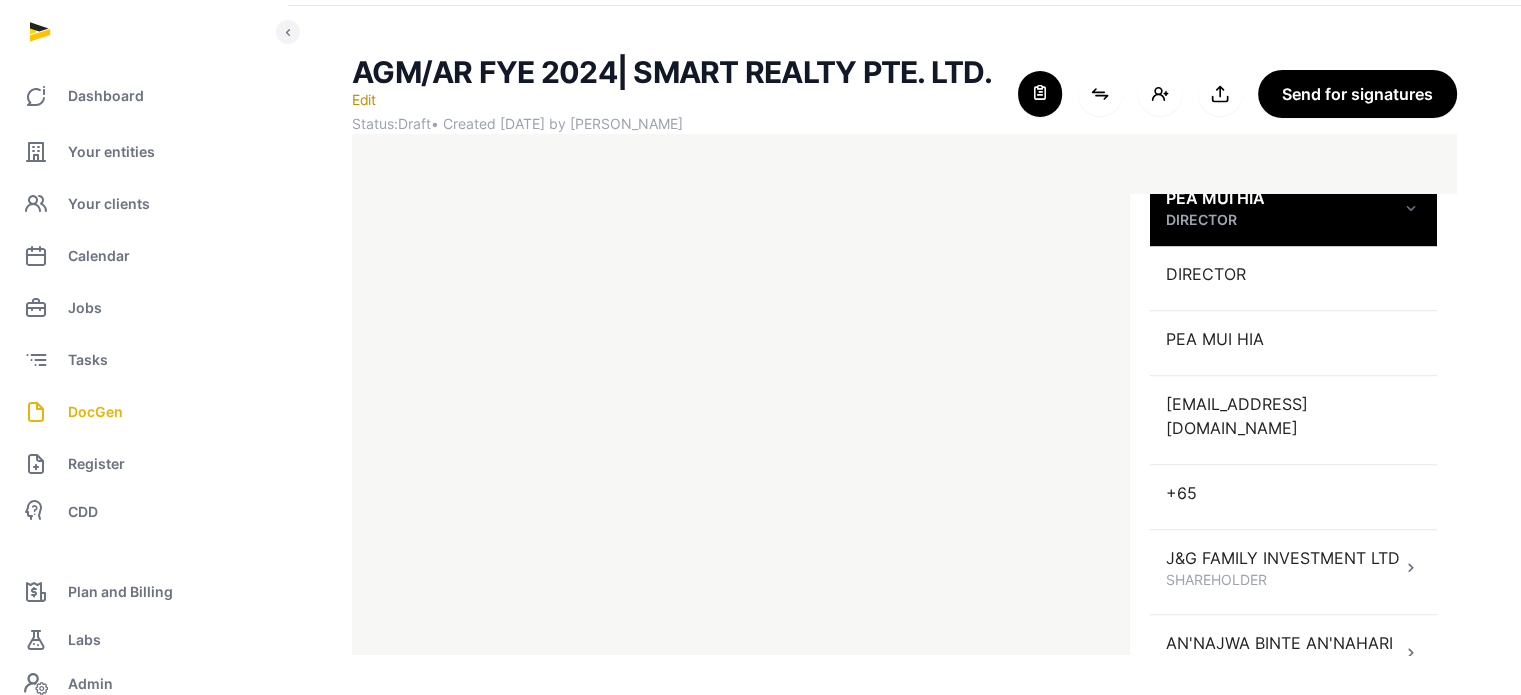 scroll, scrollTop: 1580, scrollLeft: 0, axis: vertical 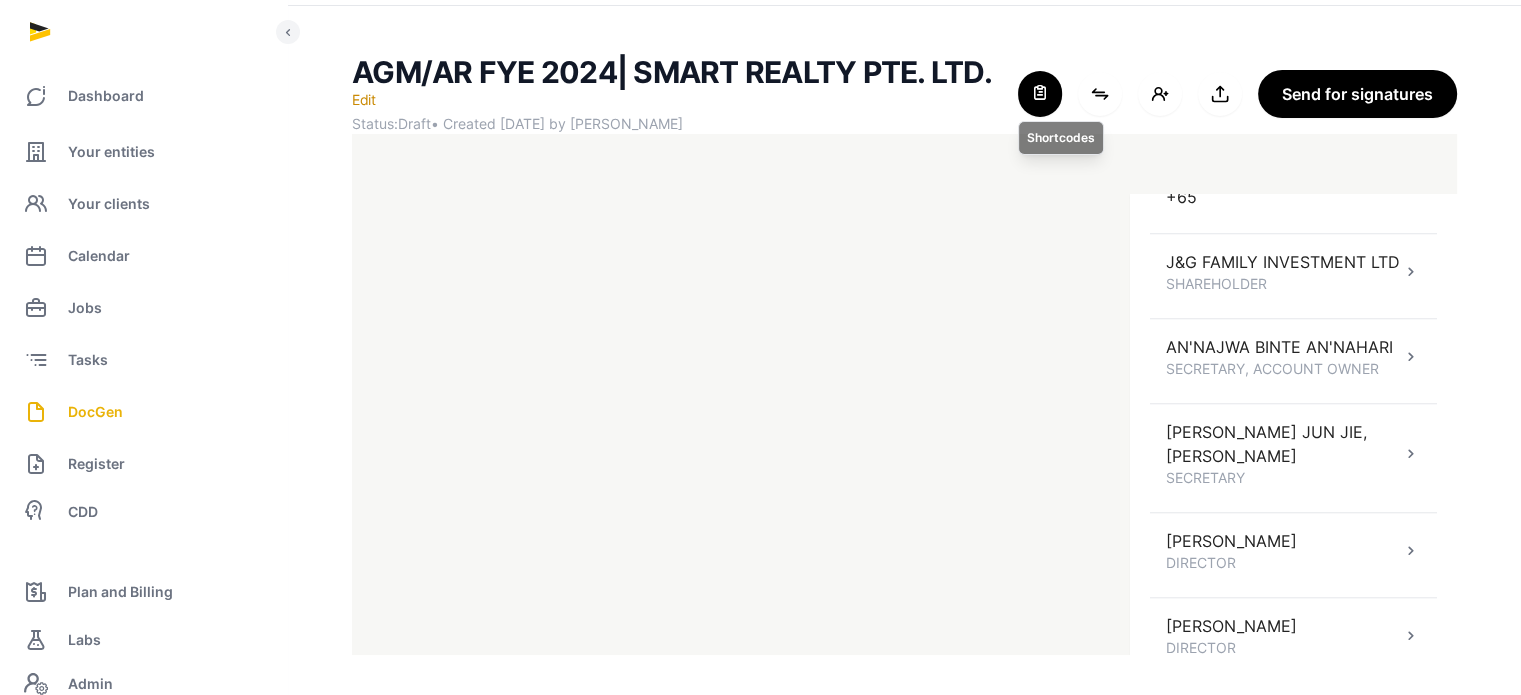 click at bounding box center [1040, 94] 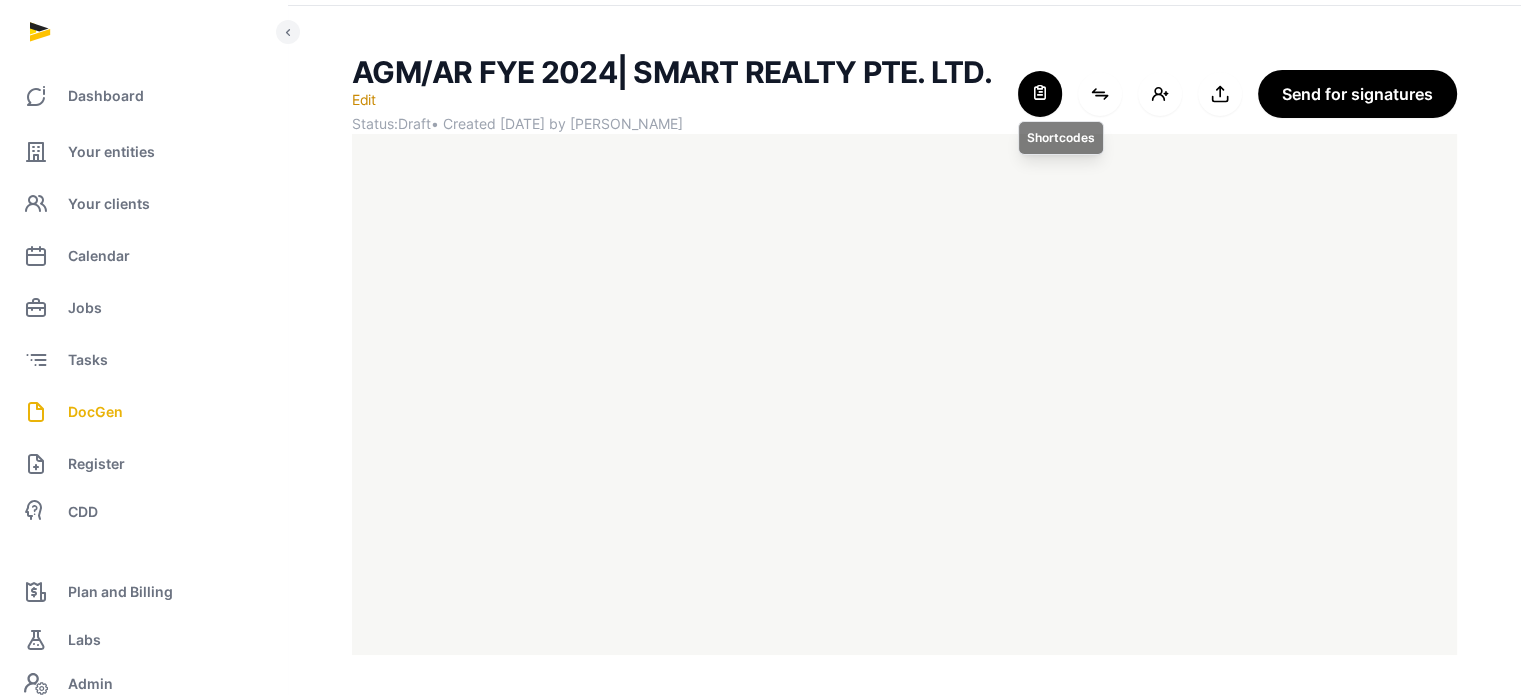 click at bounding box center (1040, 94) 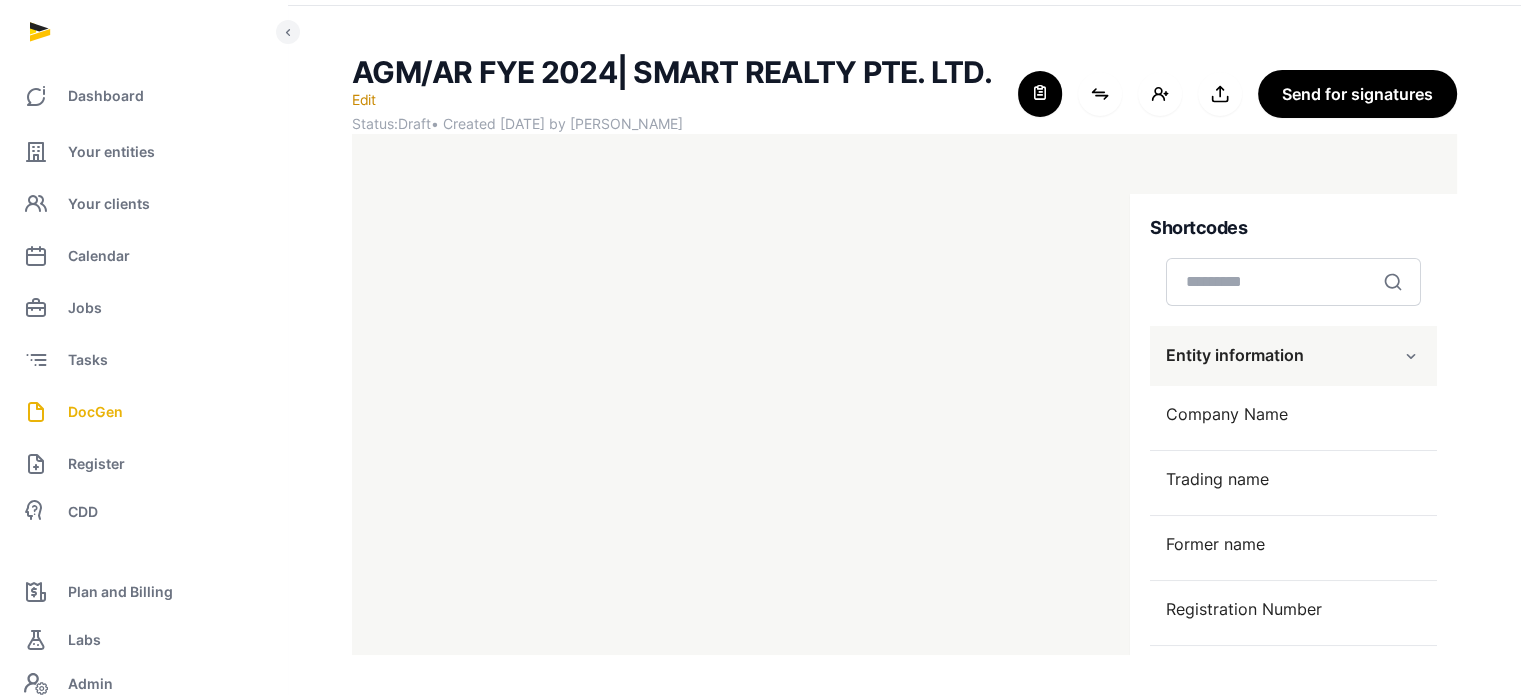 click at bounding box center (1411, 356) 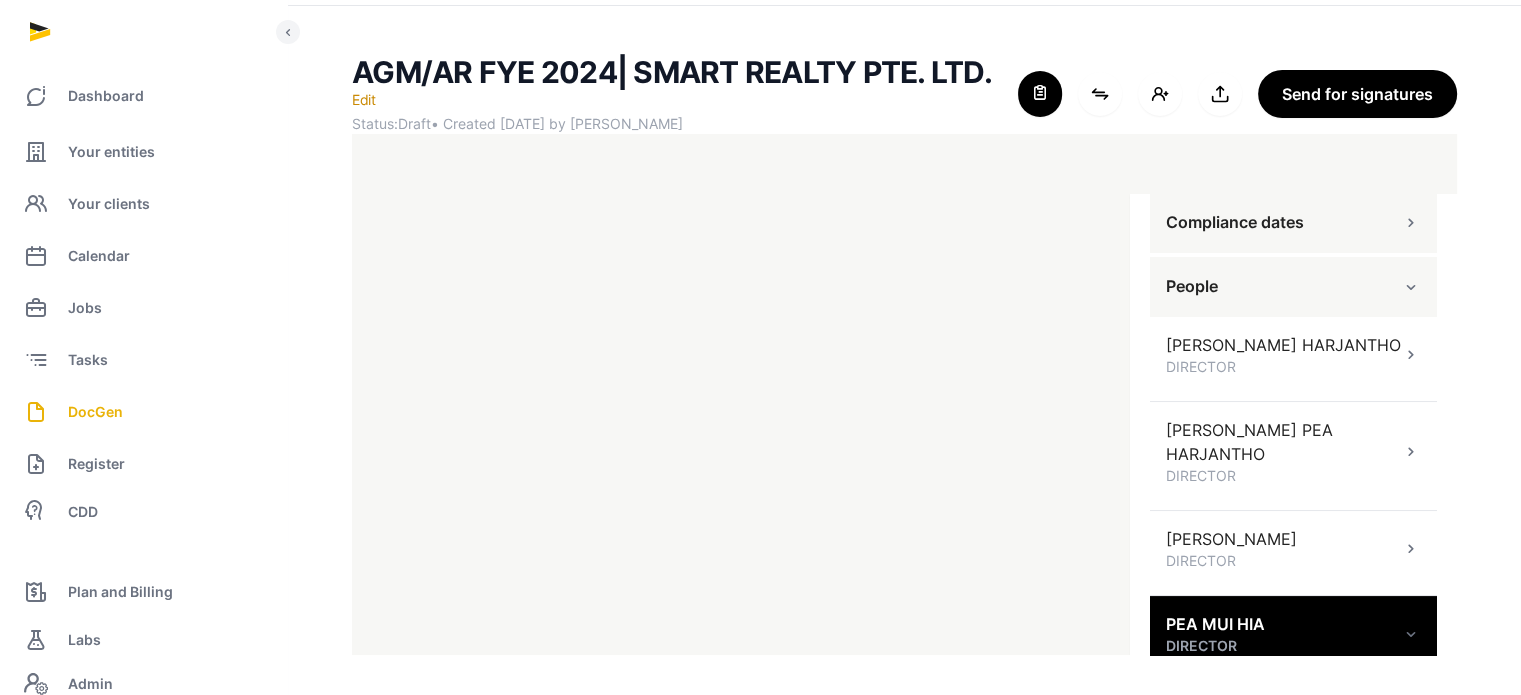 scroll, scrollTop: 356, scrollLeft: 0, axis: vertical 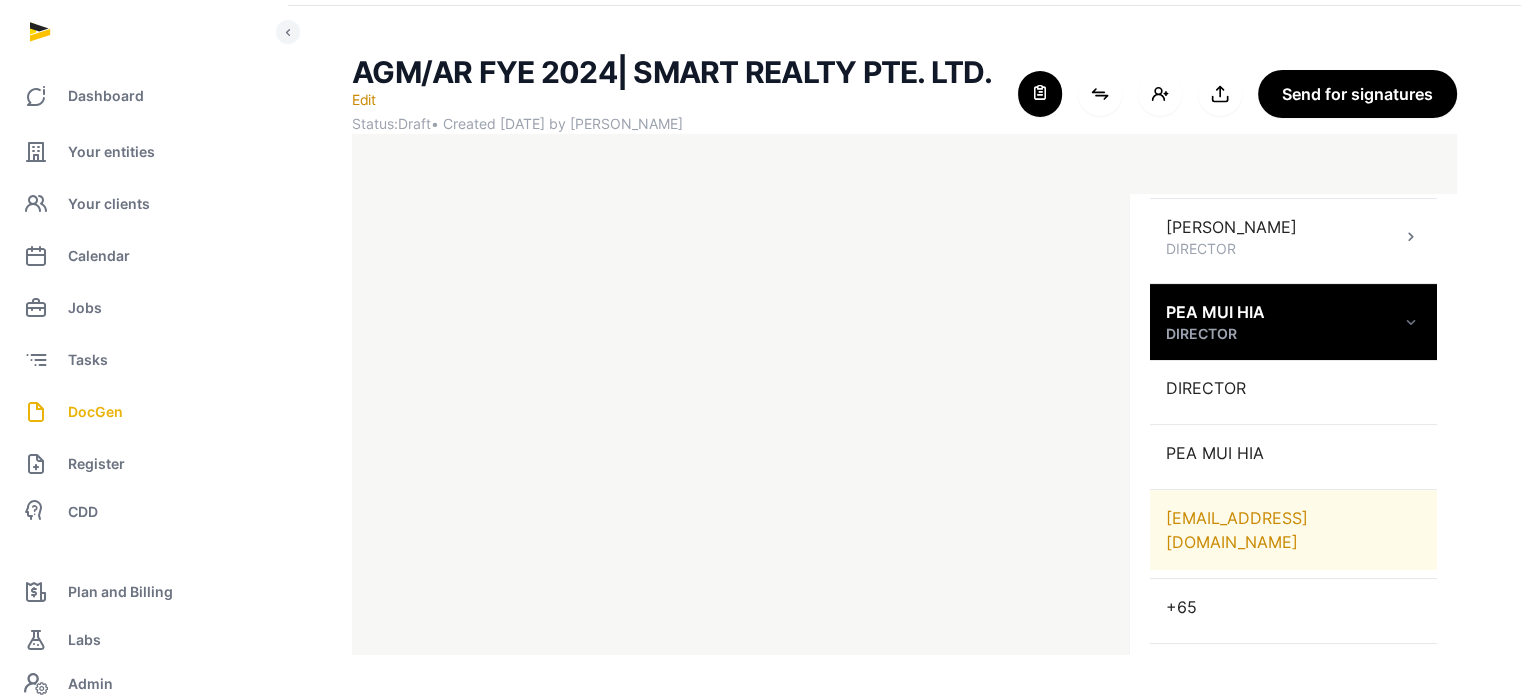 click on "[EMAIL_ADDRESS][DOMAIN_NAME]" at bounding box center (1293, 530) 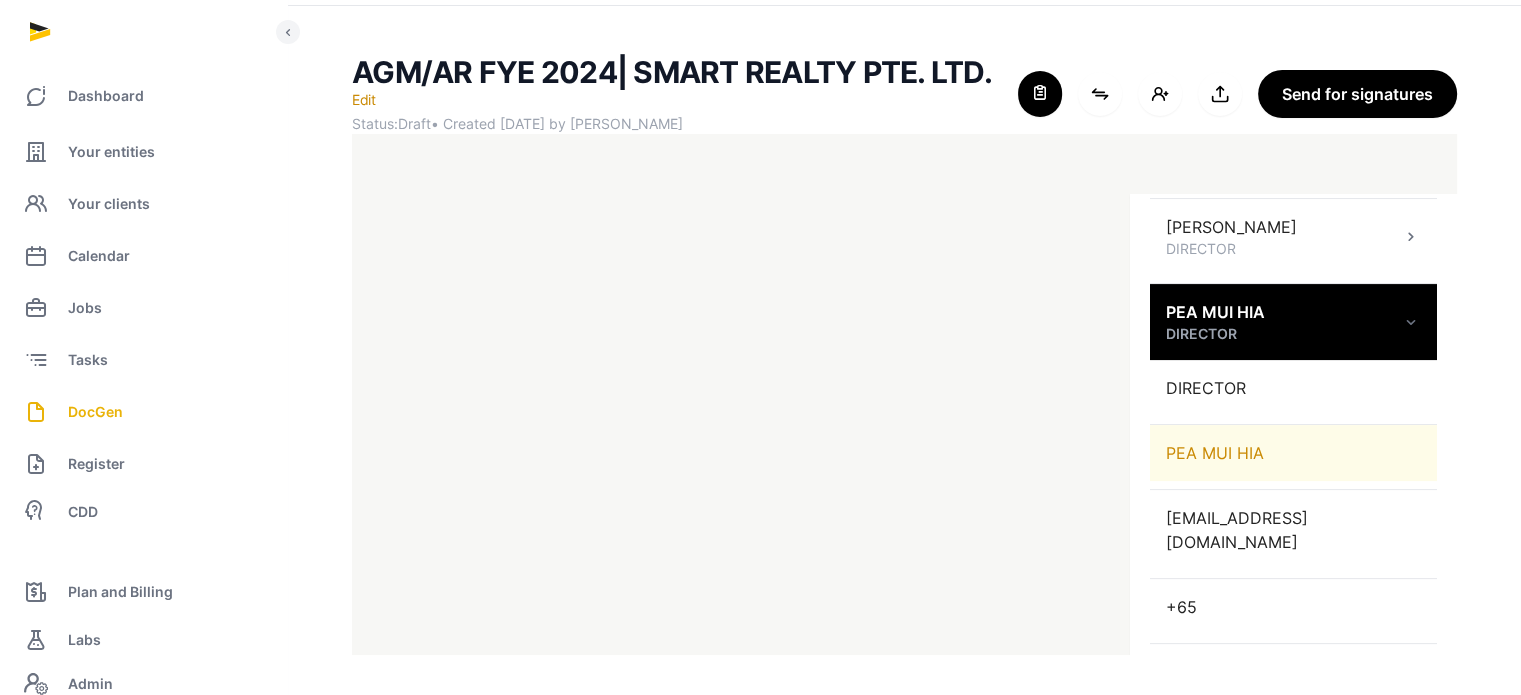 click on "PEA MUI HIA" at bounding box center [1293, 453] 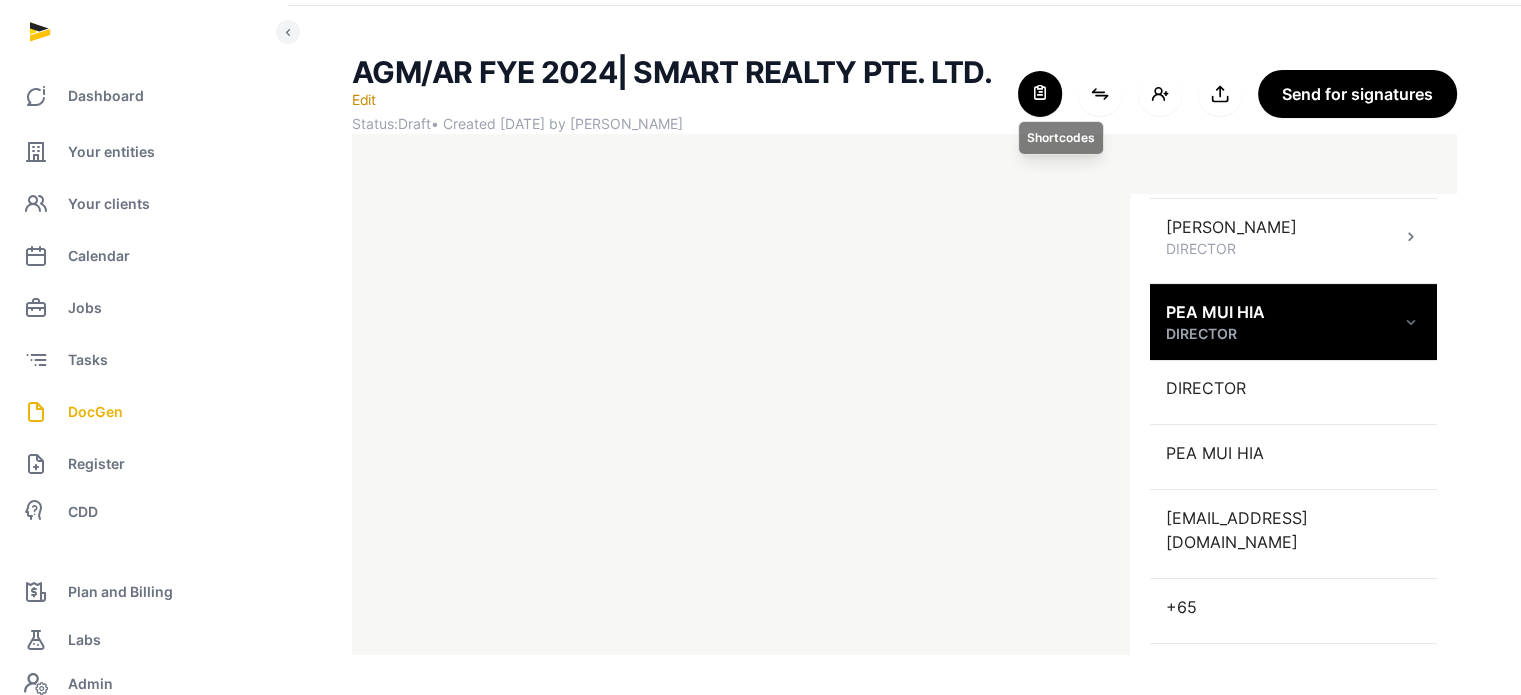 click at bounding box center [1040, 94] 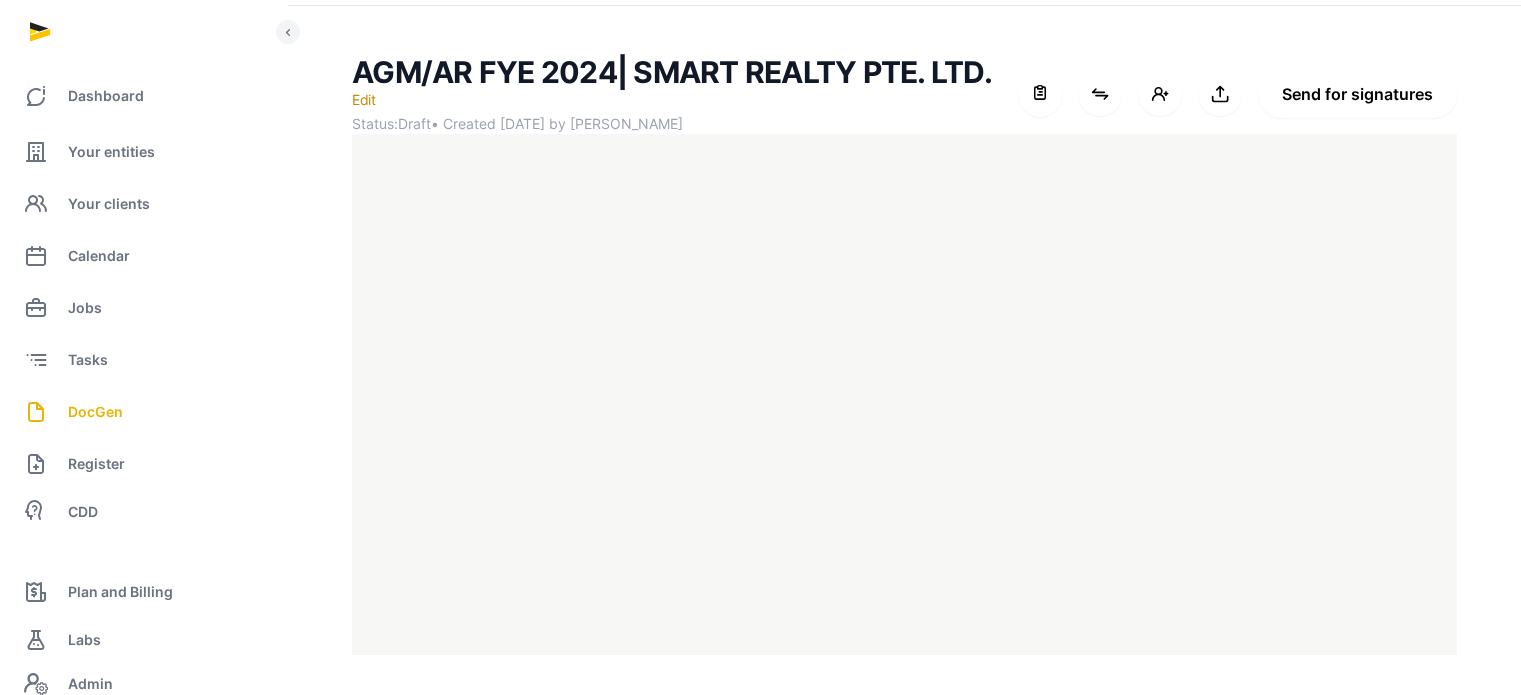click on "Send for signatures" at bounding box center (1357, 94) 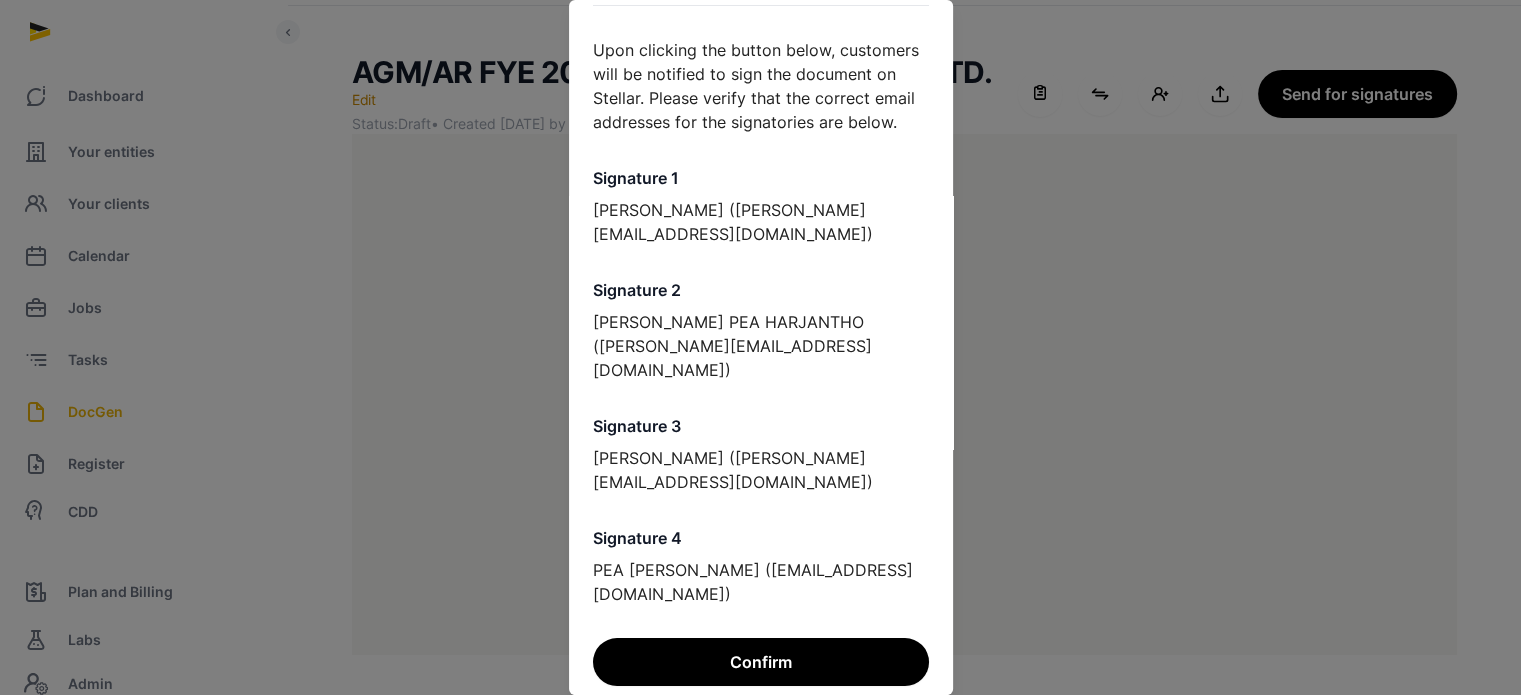 scroll, scrollTop: 81, scrollLeft: 0, axis: vertical 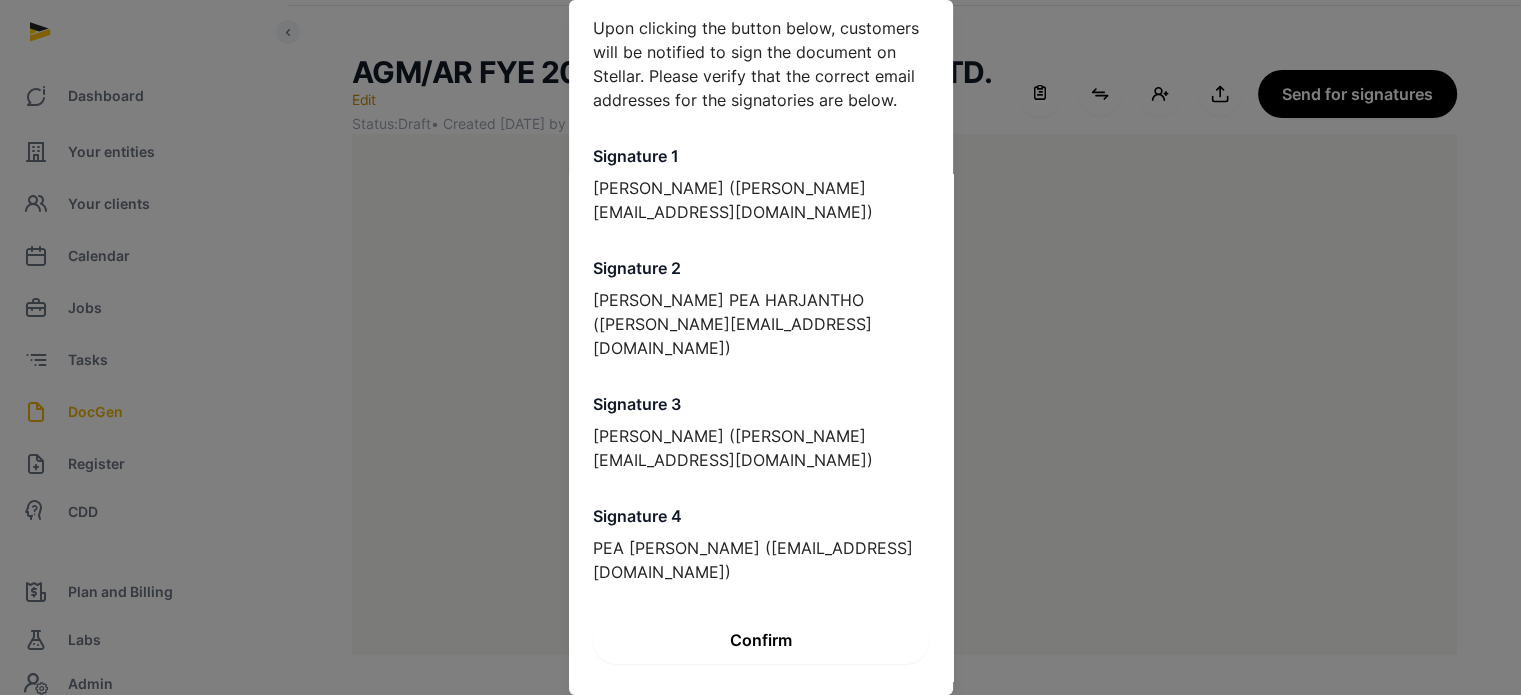 click on "Confirm" at bounding box center [761, 640] 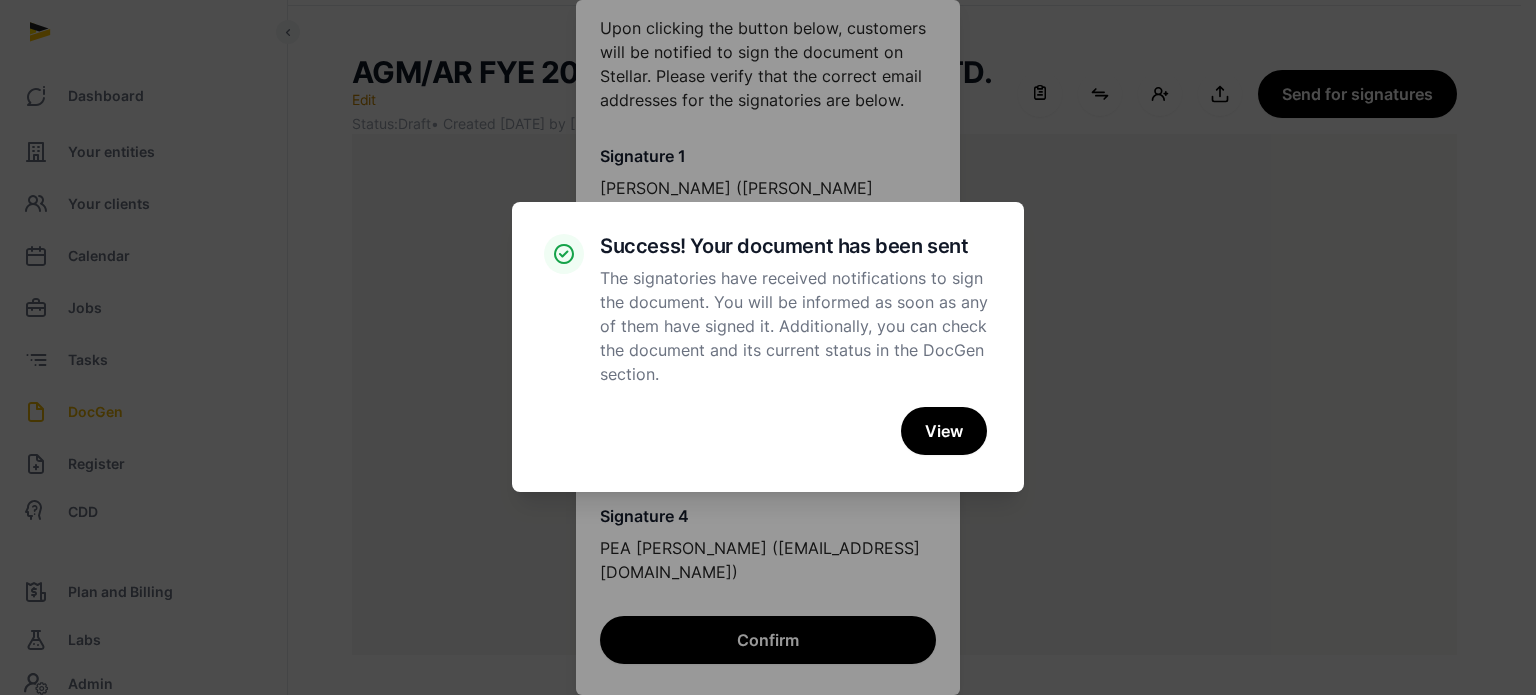 click on "×
Success! Your document has been sent
The signatories have received notifications to sign the document. You will be informed as soon as any of them have signed it. Additionally, you can check the document and its current status in the DocGen section.
Cancel No View" at bounding box center (768, 347) 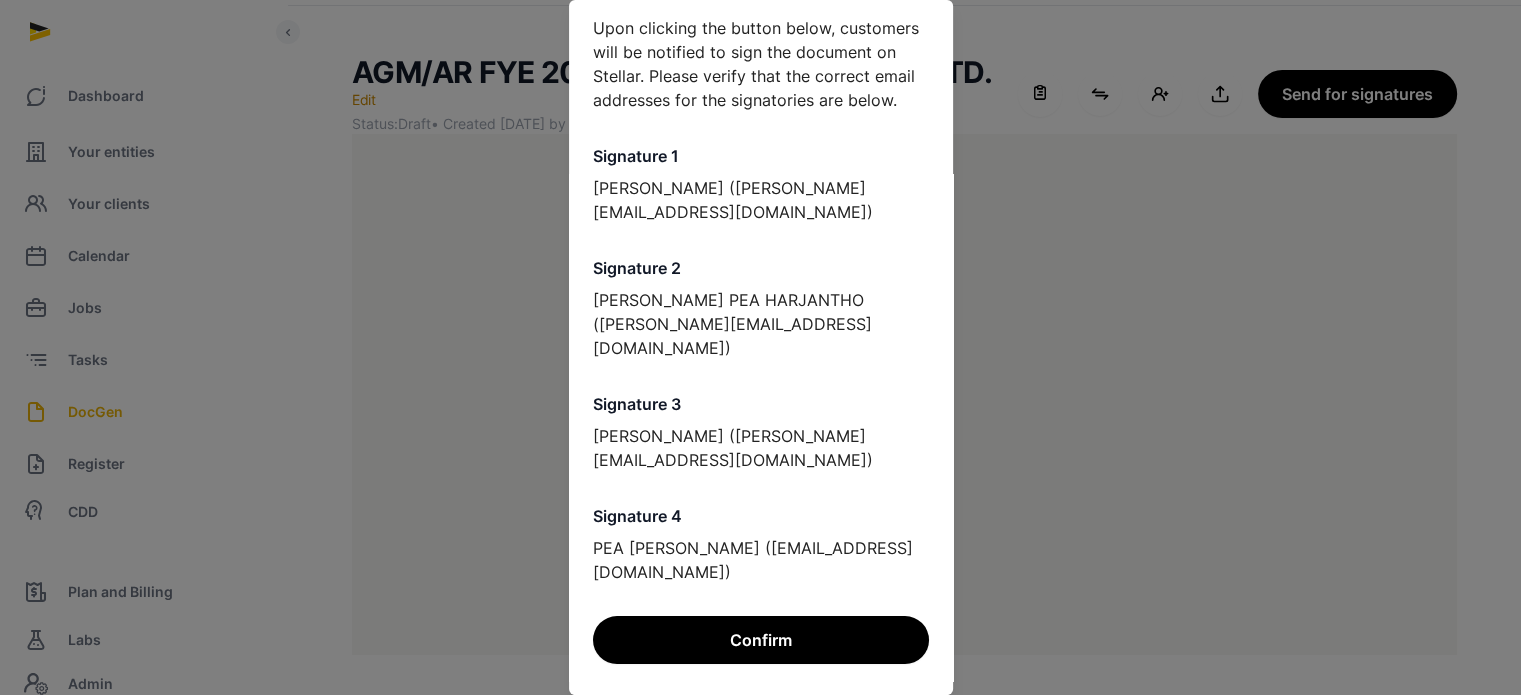 scroll, scrollTop: 0, scrollLeft: 0, axis: both 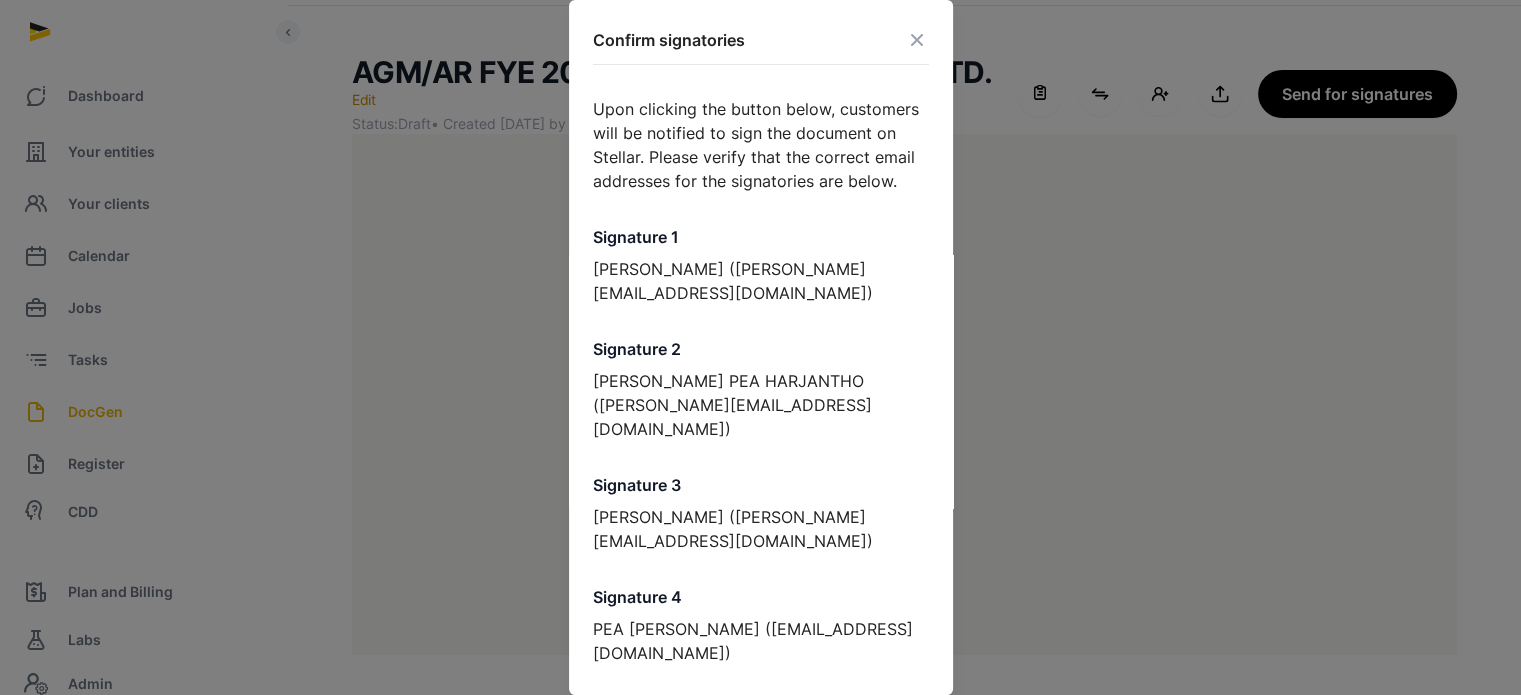 click at bounding box center [917, 40] 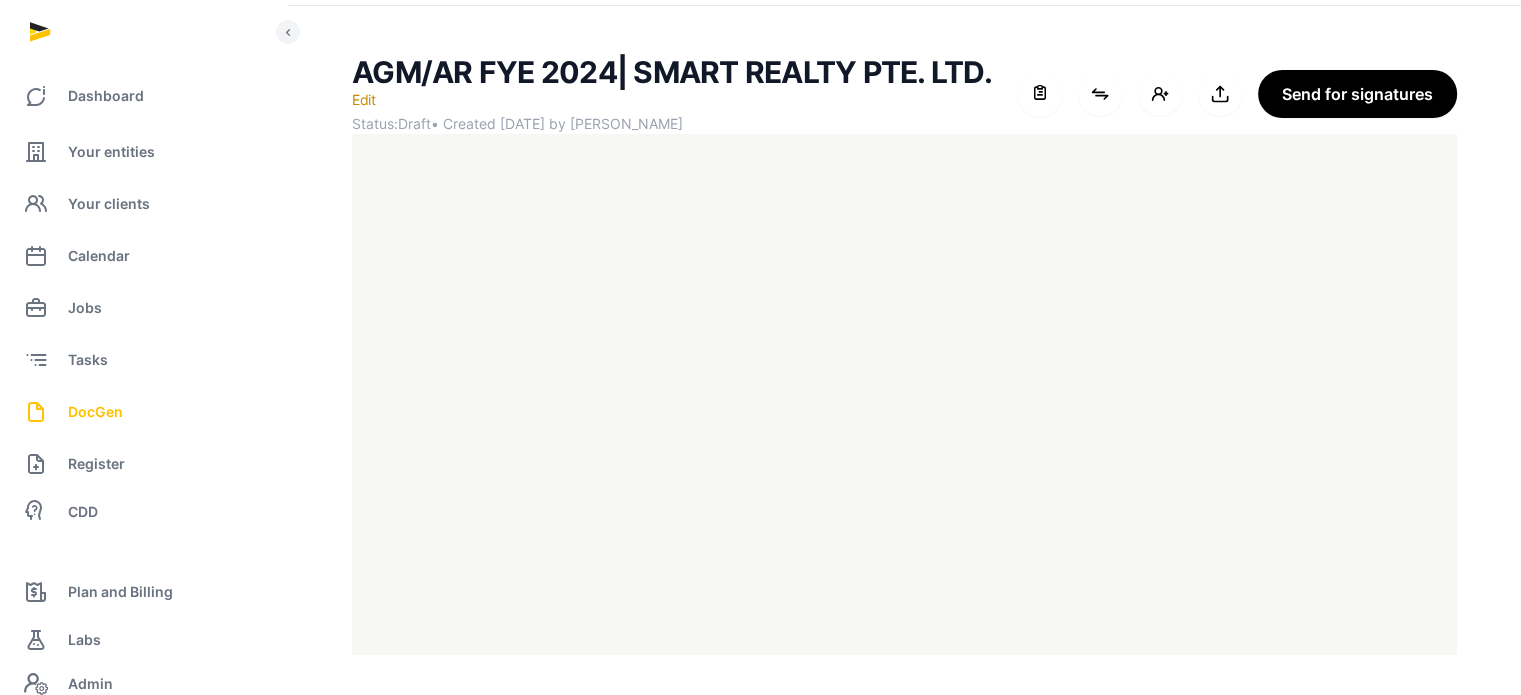 click on "DocGen" at bounding box center [143, 412] 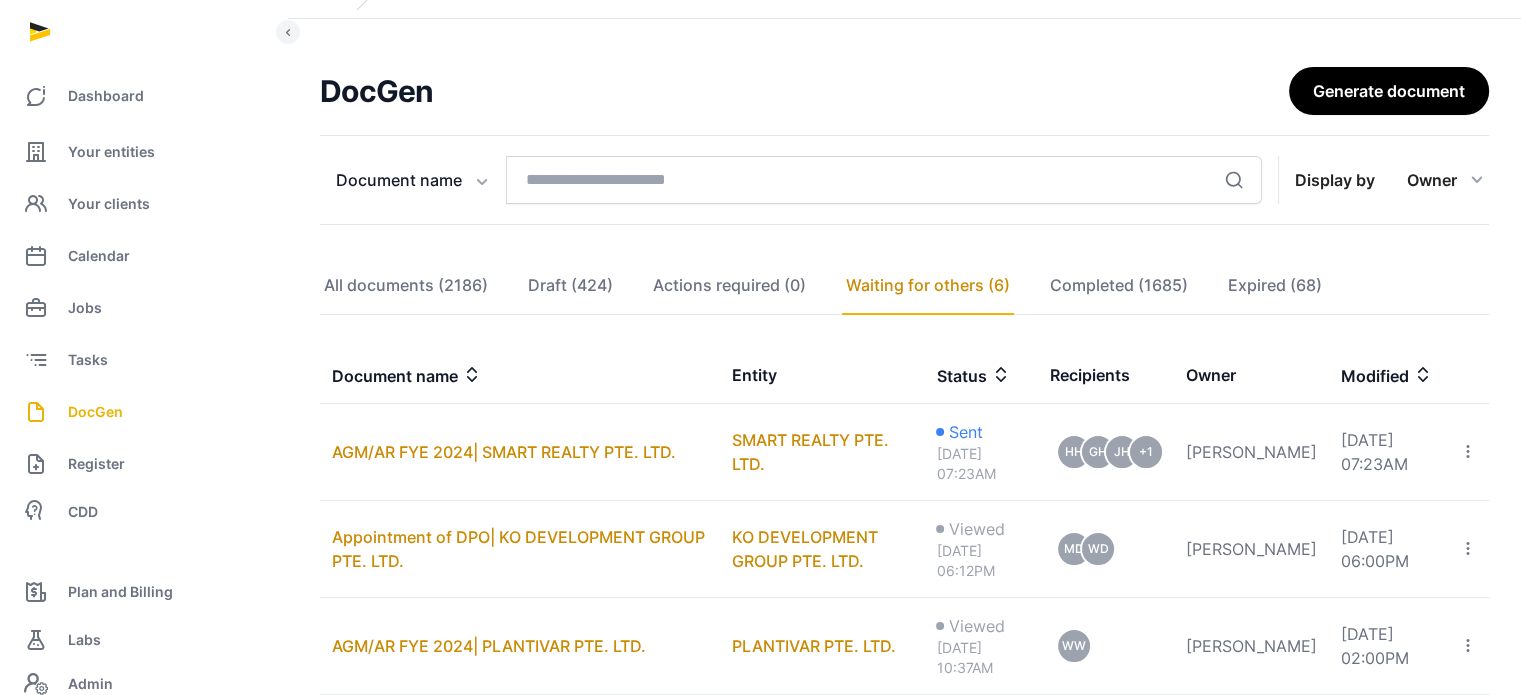scroll, scrollTop: 111, scrollLeft: 0, axis: vertical 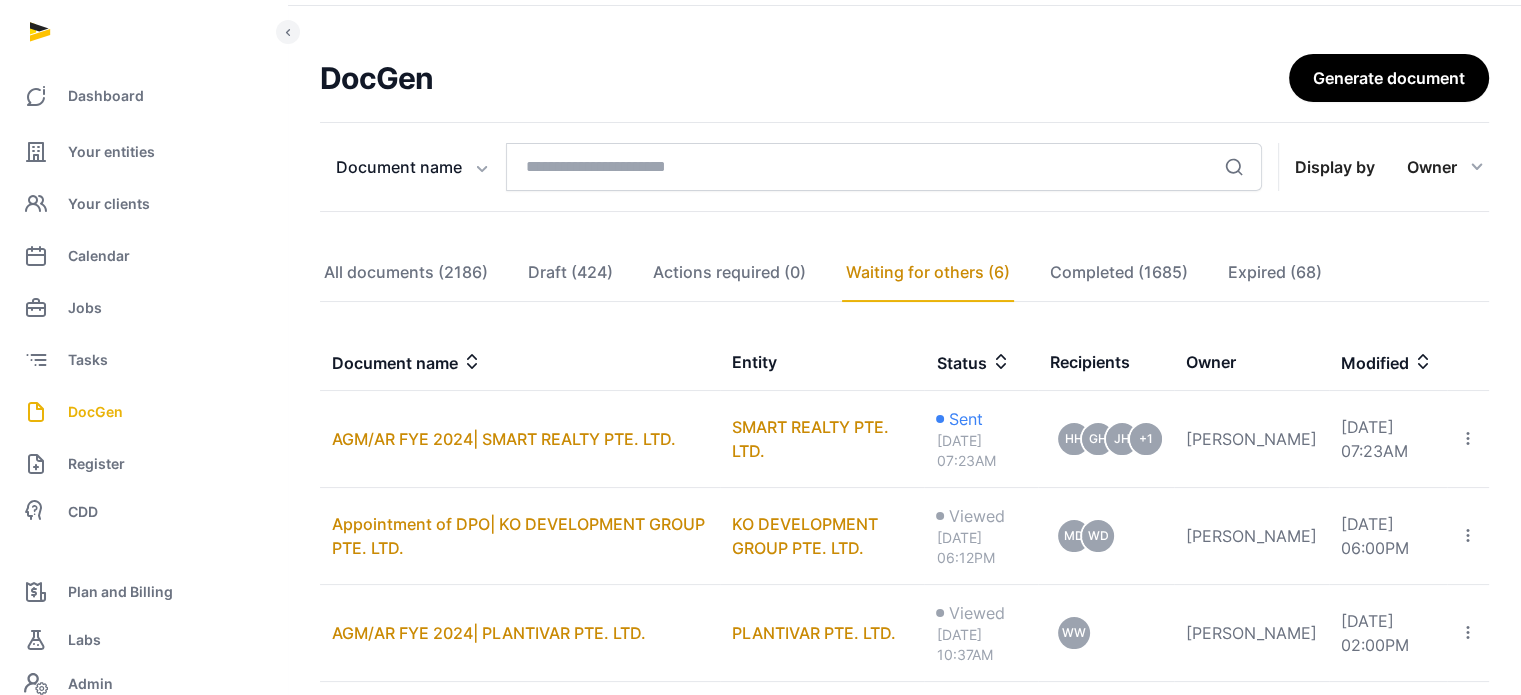click on "**********" at bounding box center [904, 587] 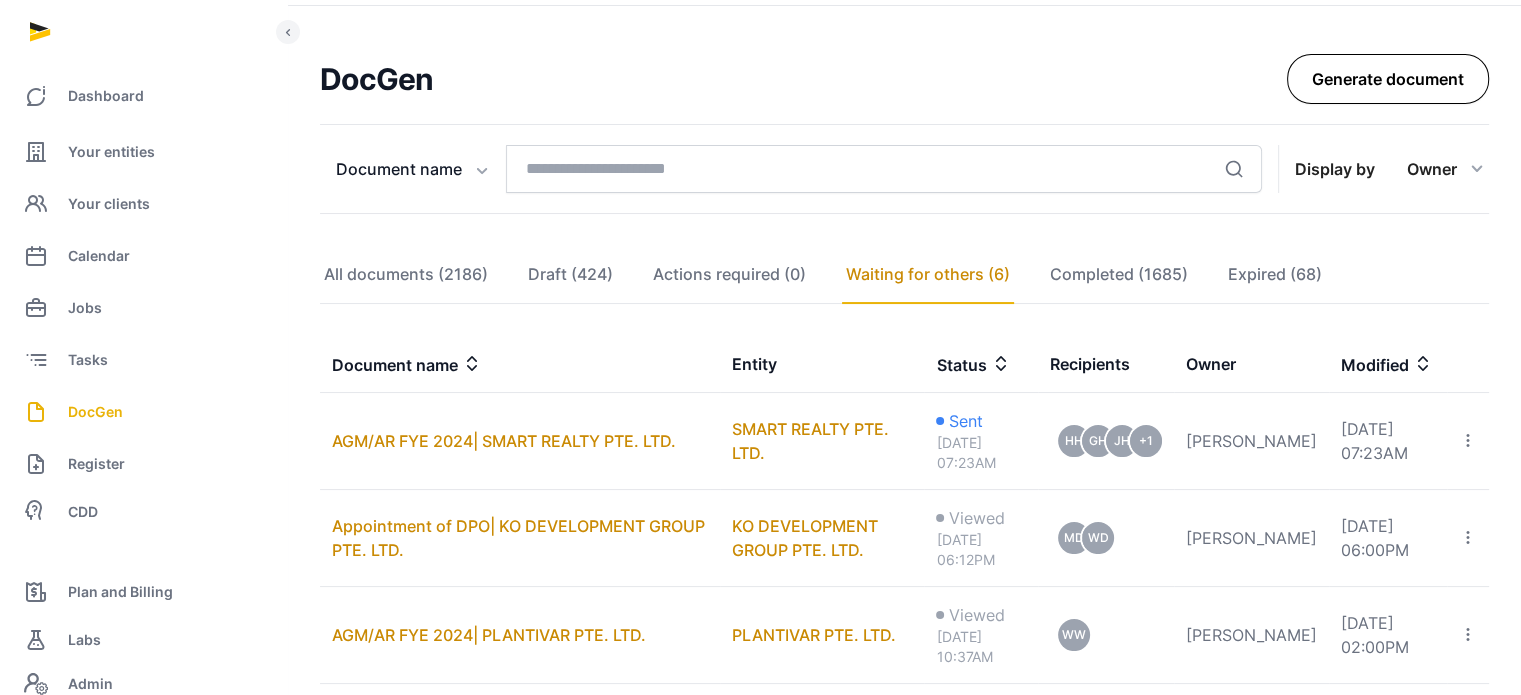 click on "Generate document" at bounding box center [1388, 79] 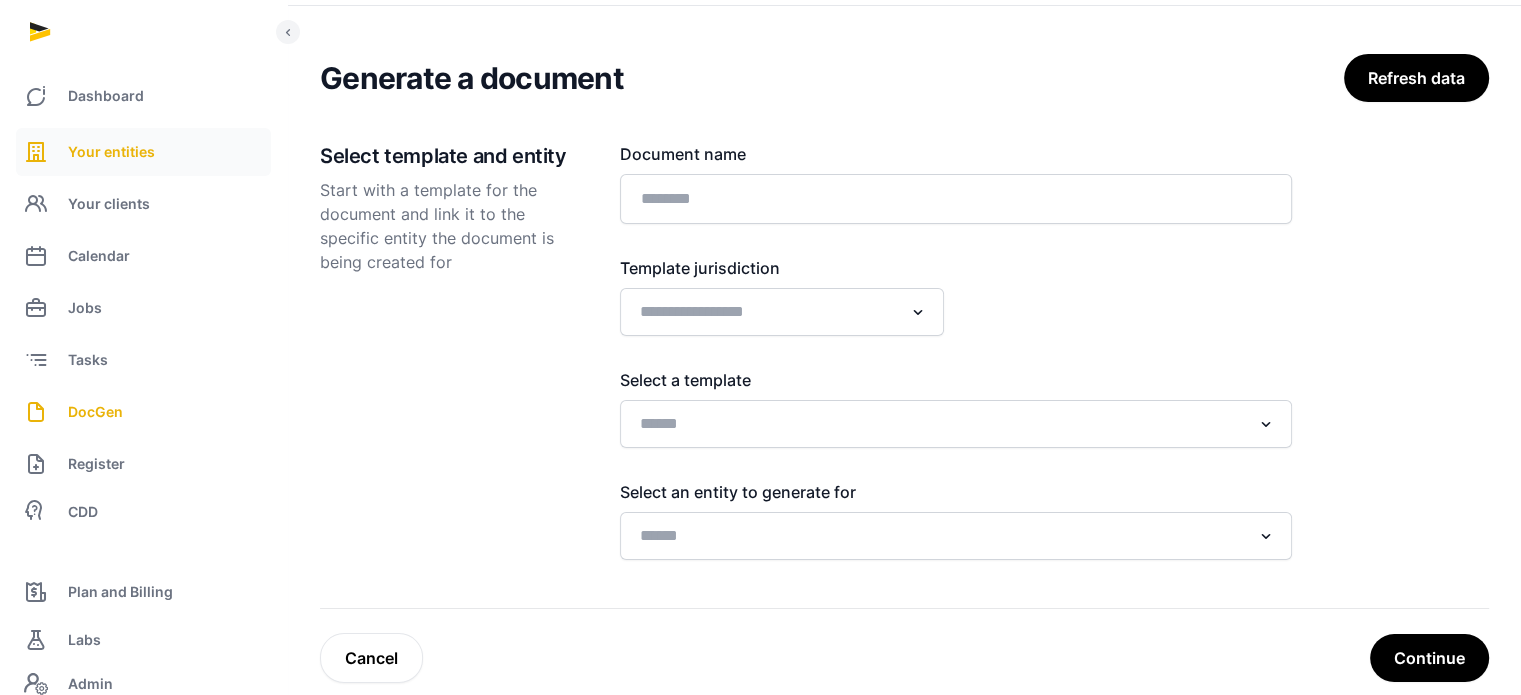 click on "Your entities" at bounding box center (111, 152) 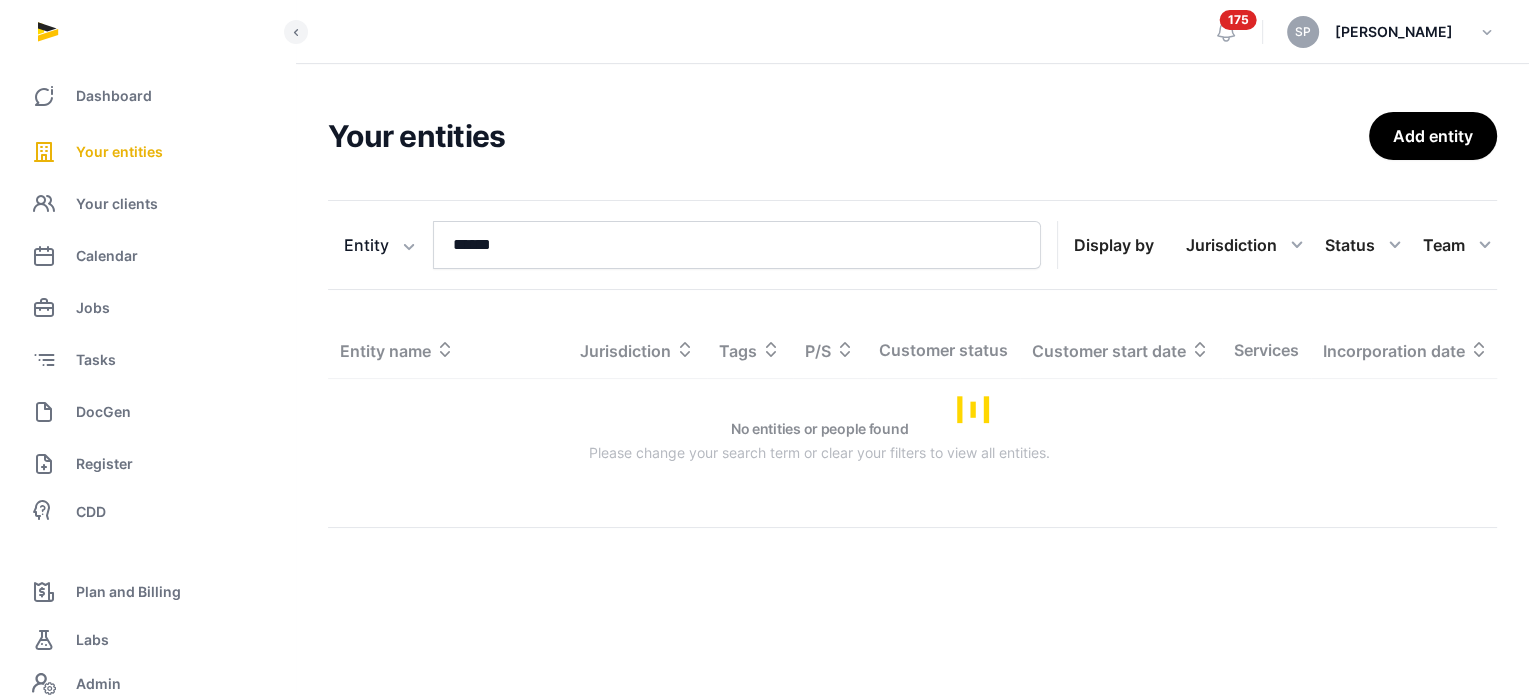 scroll, scrollTop: 0, scrollLeft: 0, axis: both 